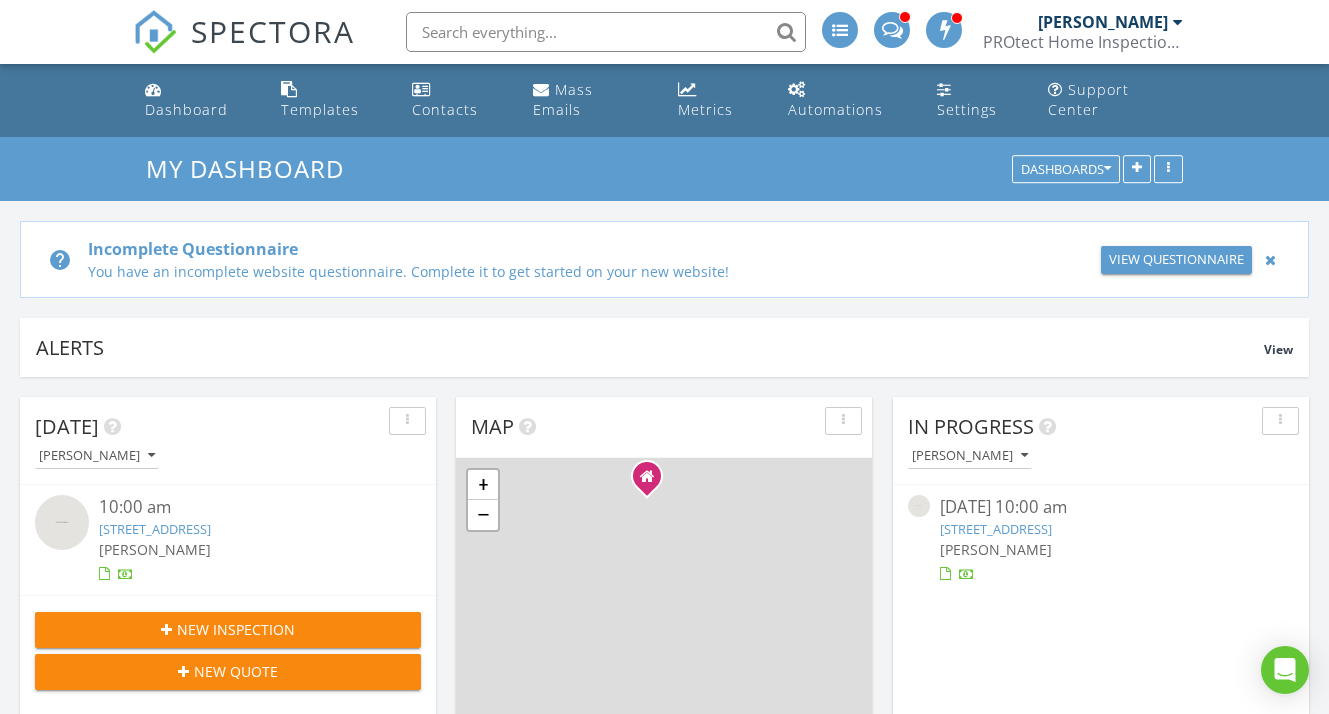 scroll, scrollTop: 721, scrollLeft: 0, axis: vertical 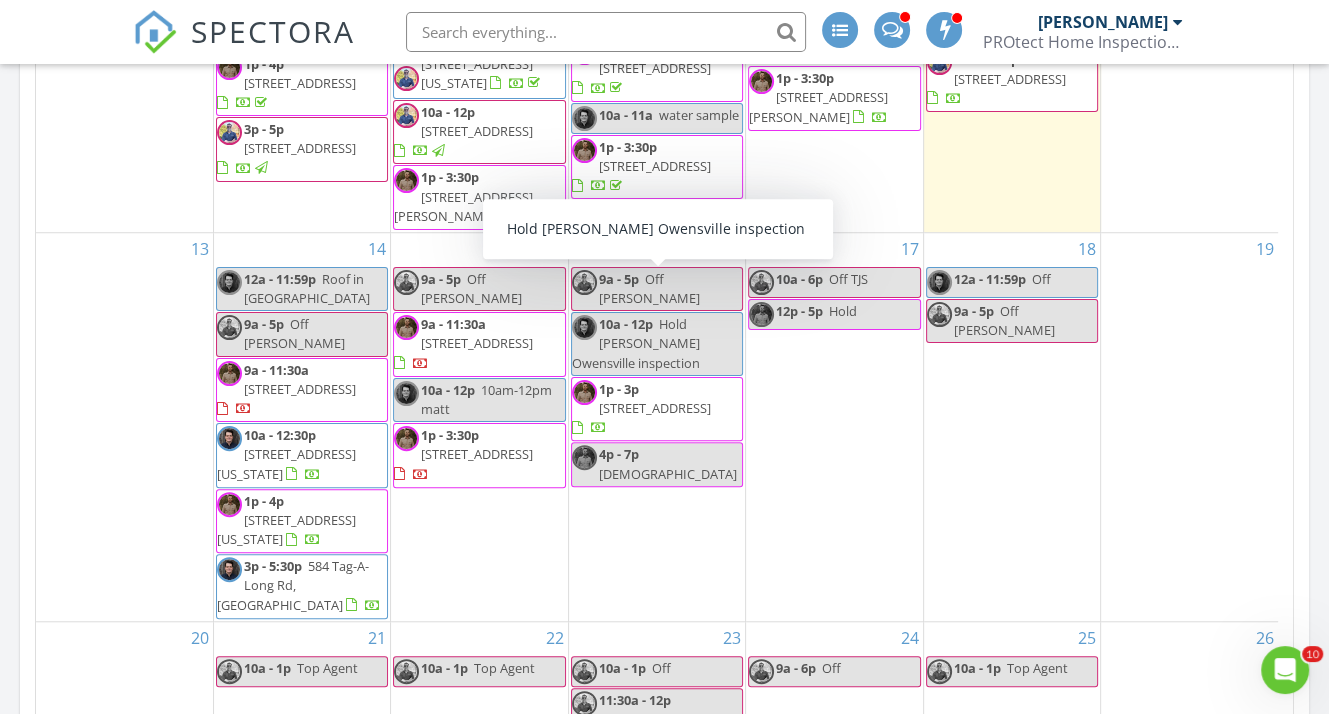click on "16
9a - 5p
Off Kerry's
10a - 12p
Hold Joline Morgan Owensville inspection
1p - 3p
2175 Highway Z, Hermann 65041
4p - 7p
Baptism" at bounding box center [657, 427] 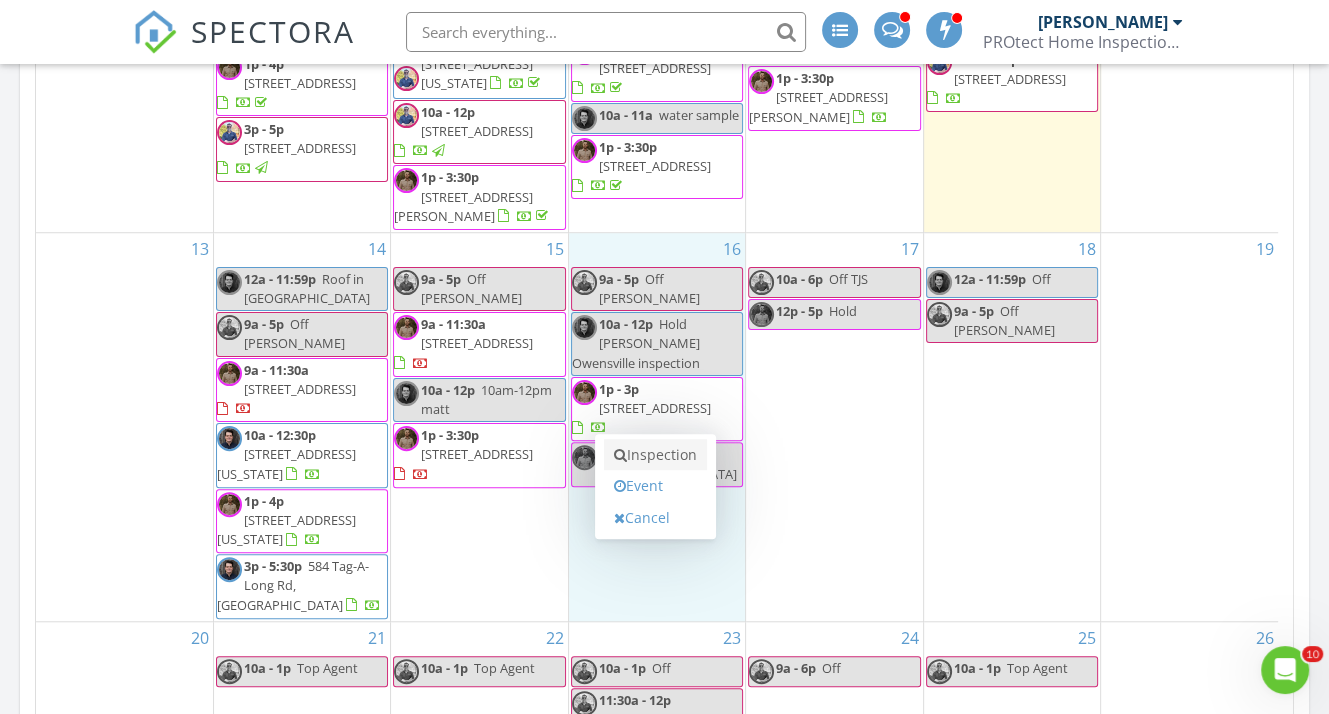 click on "Inspection" at bounding box center [655, 455] 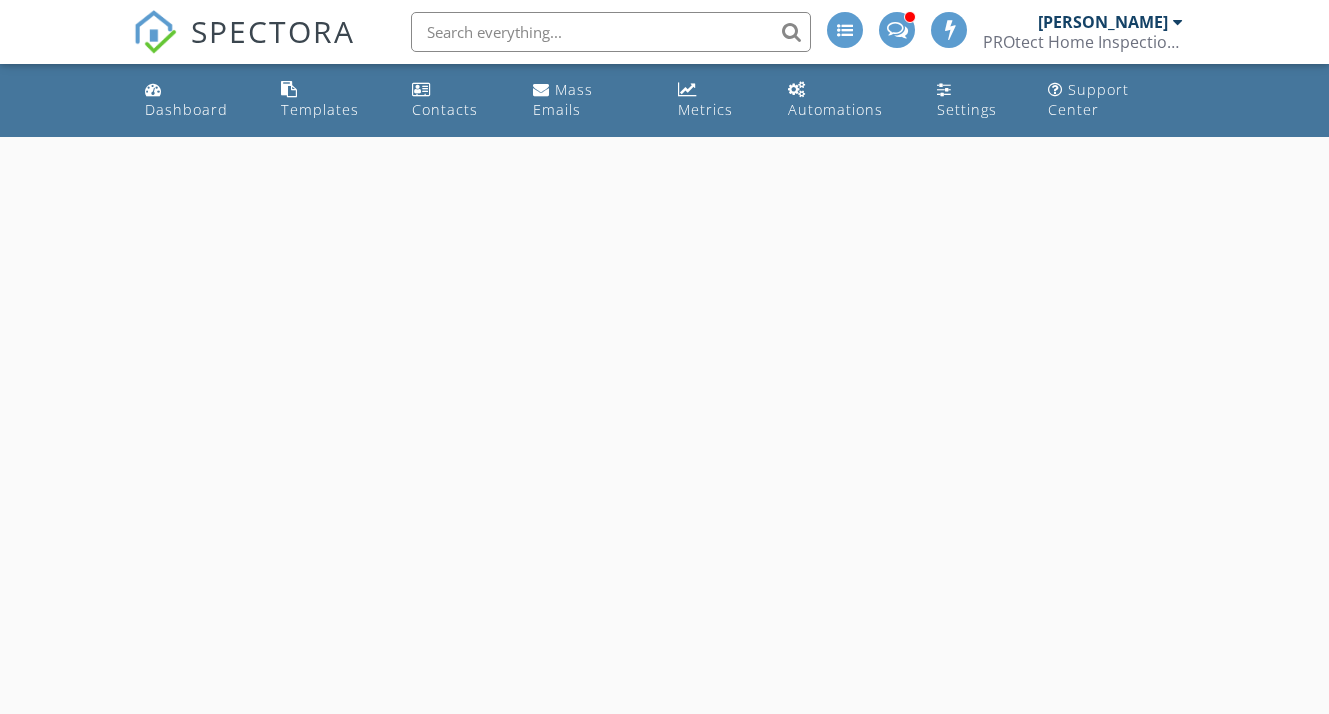 scroll, scrollTop: 0, scrollLeft: 0, axis: both 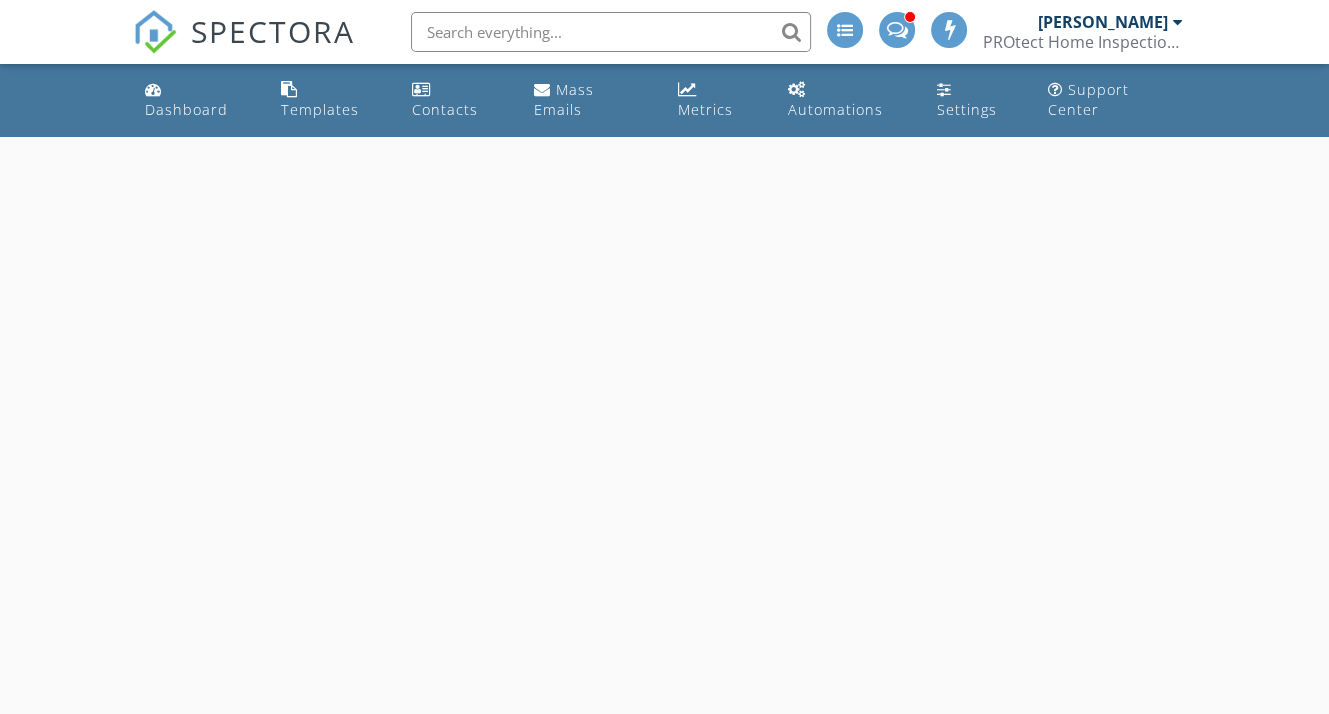 select on "6" 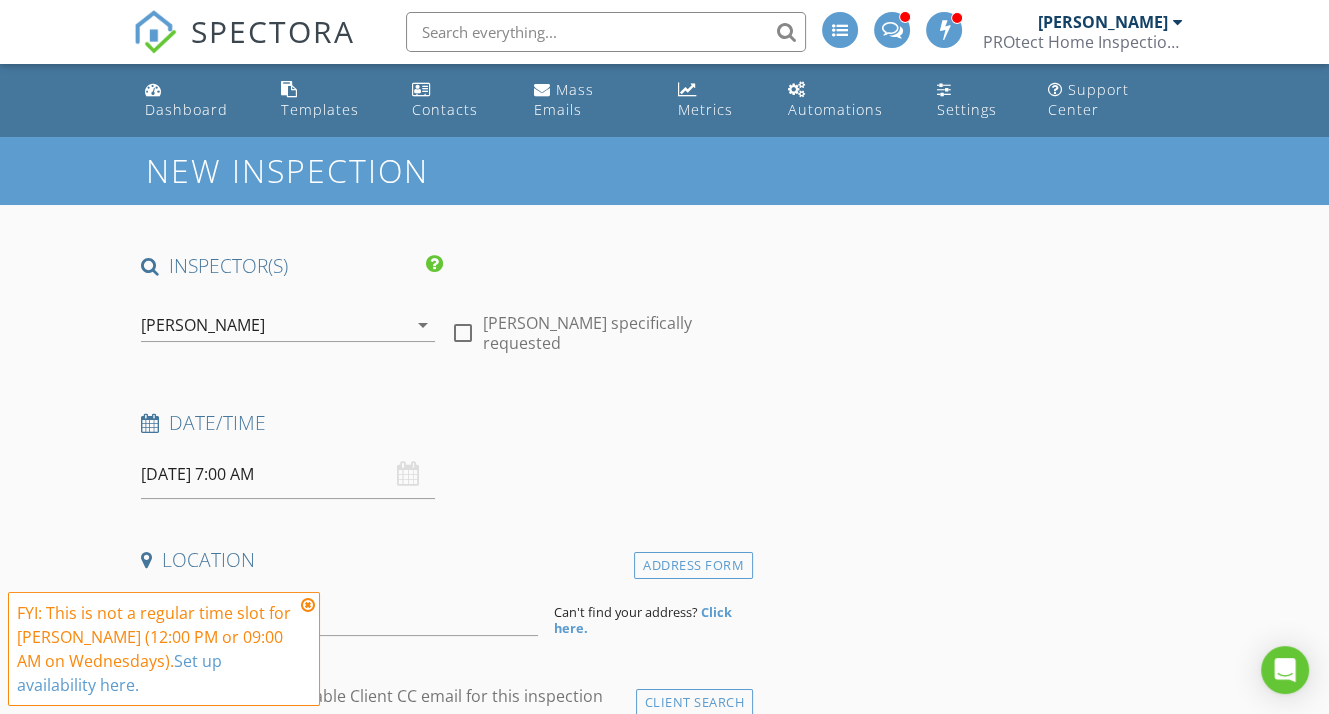 click on "07/16/2025 7:00 AM" at bounding box center [288, 474] 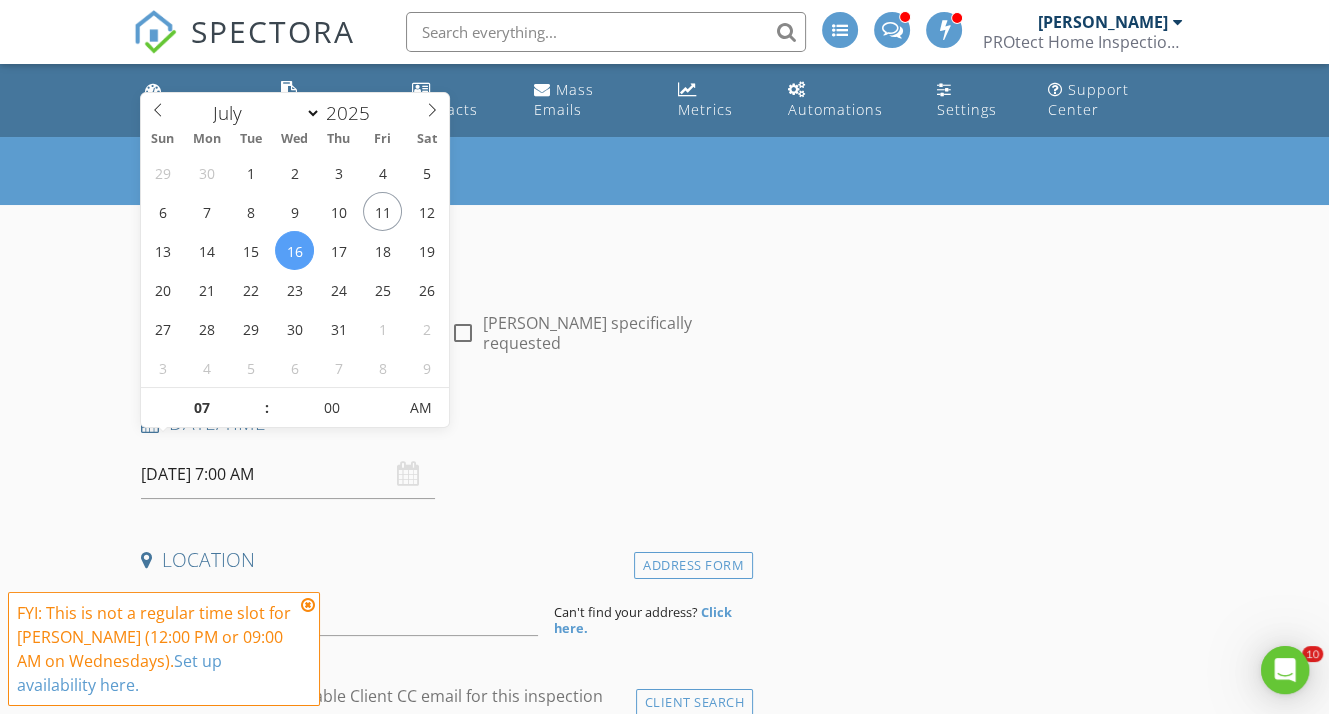 scroll, scrollTop: 0, scrollLeft: 0, axis: both 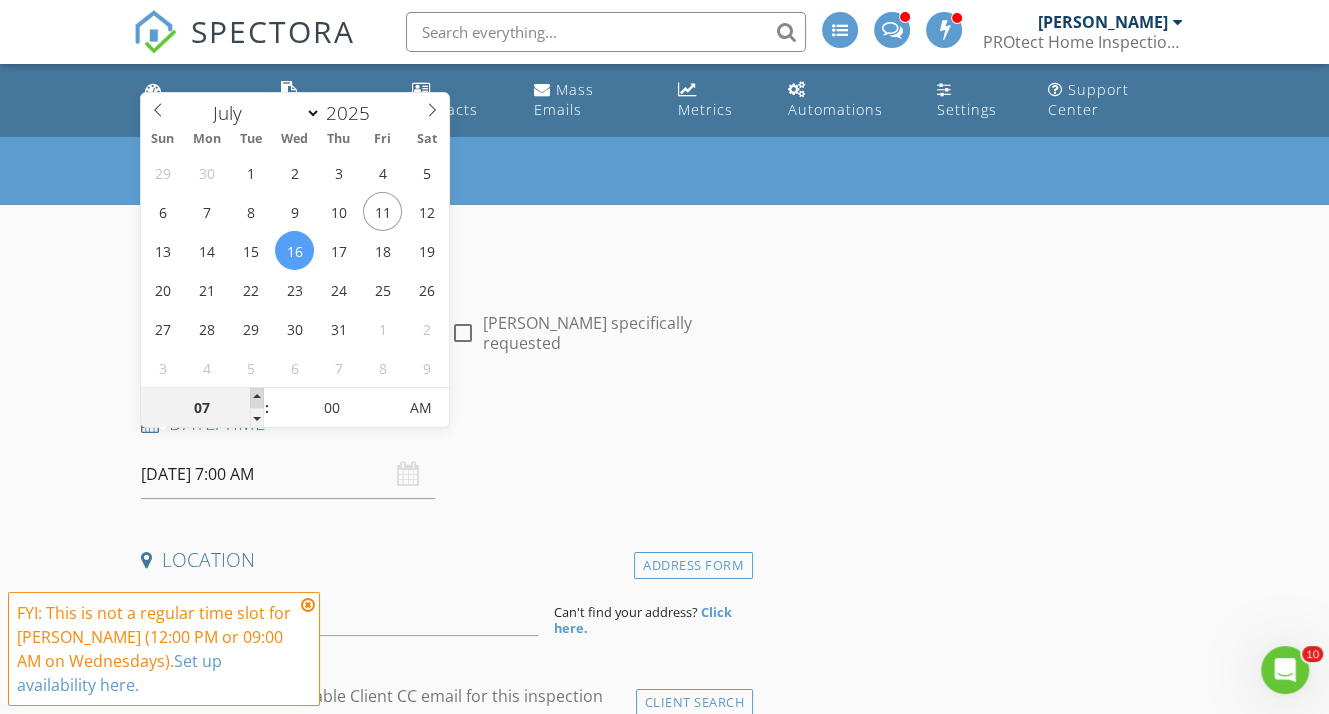 type on "08" 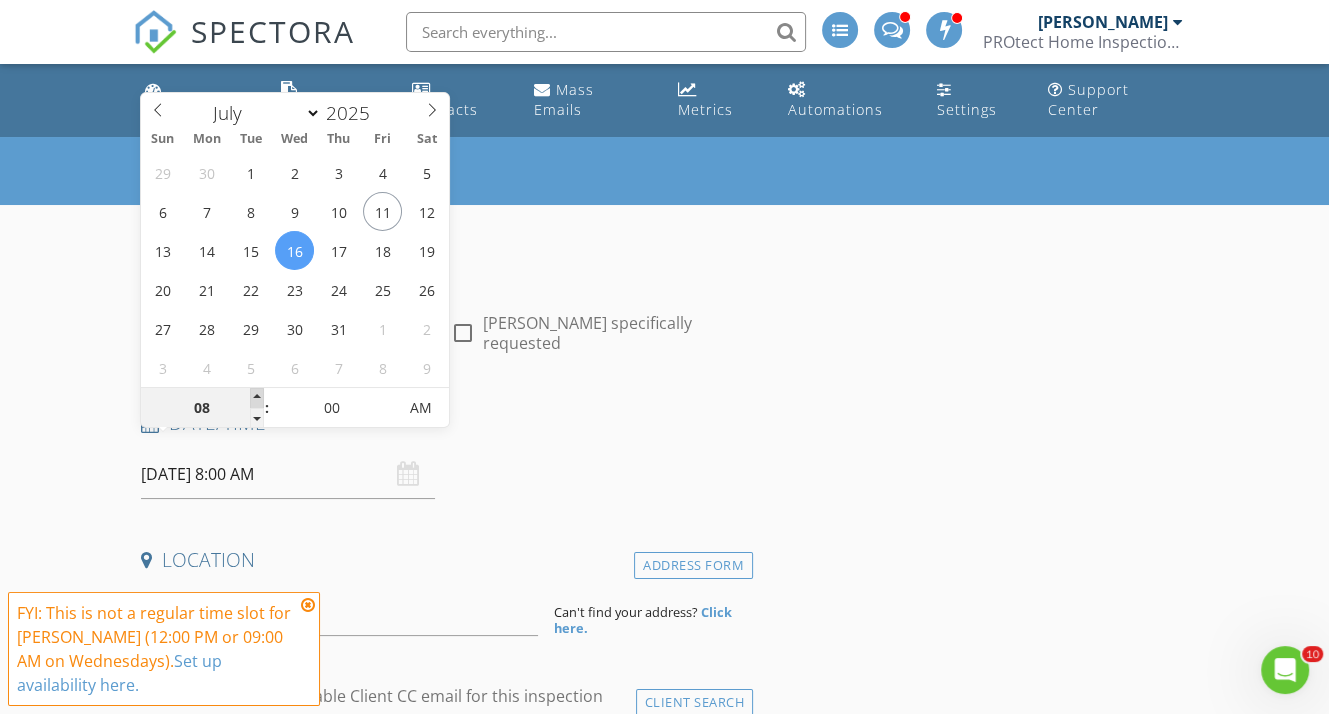 click at bounding box center (257, 398) 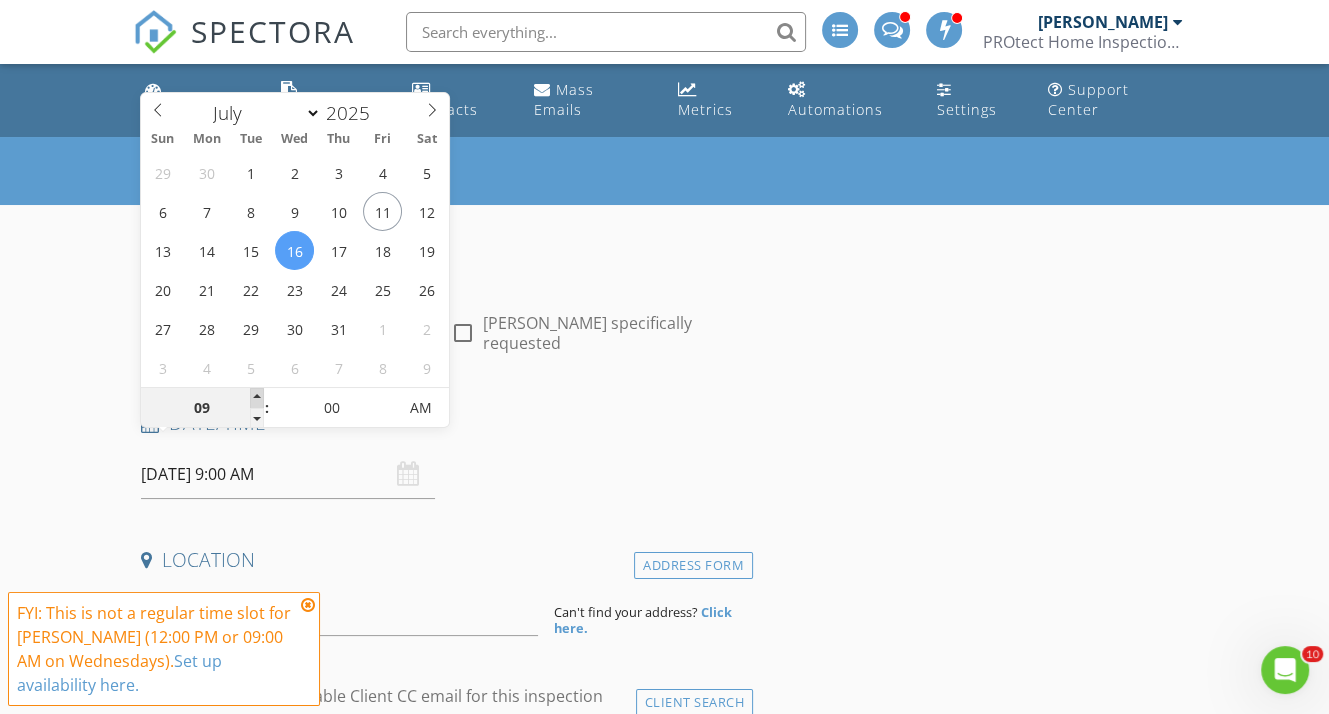 click at bounding box center (257, 398) 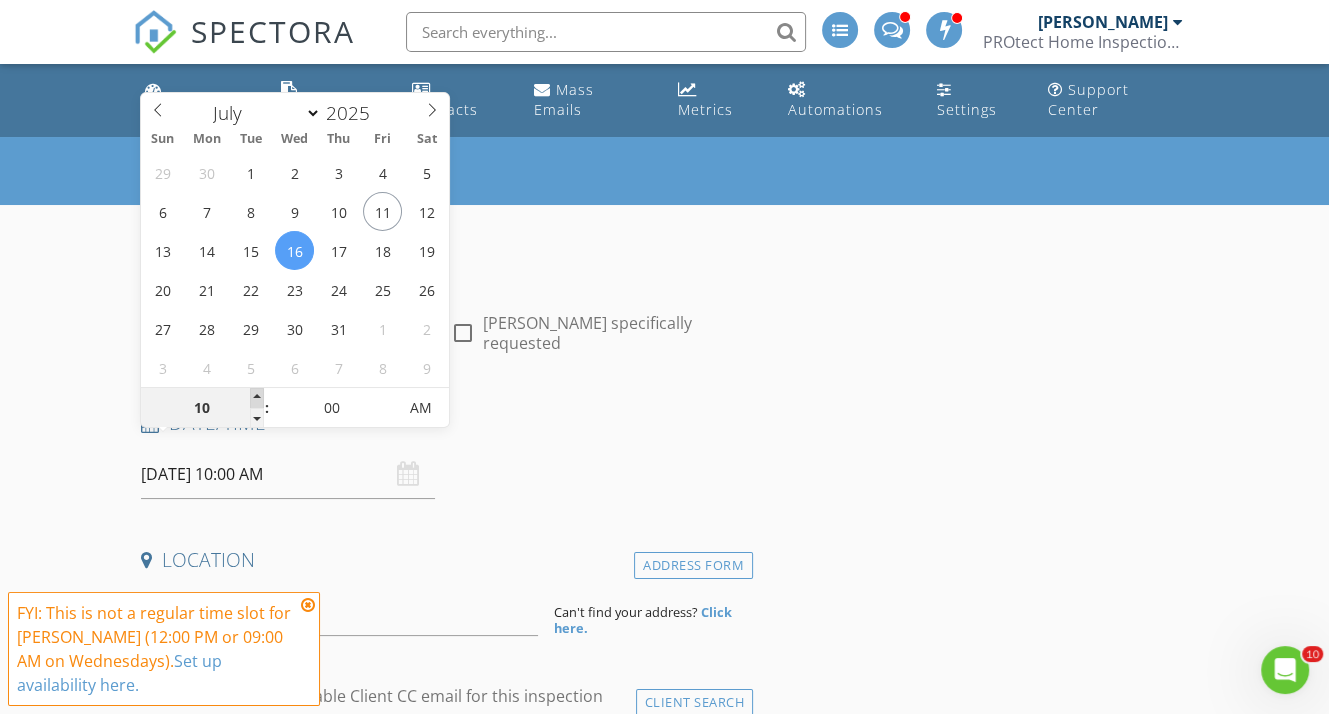 click at bounding box center [257, 398] 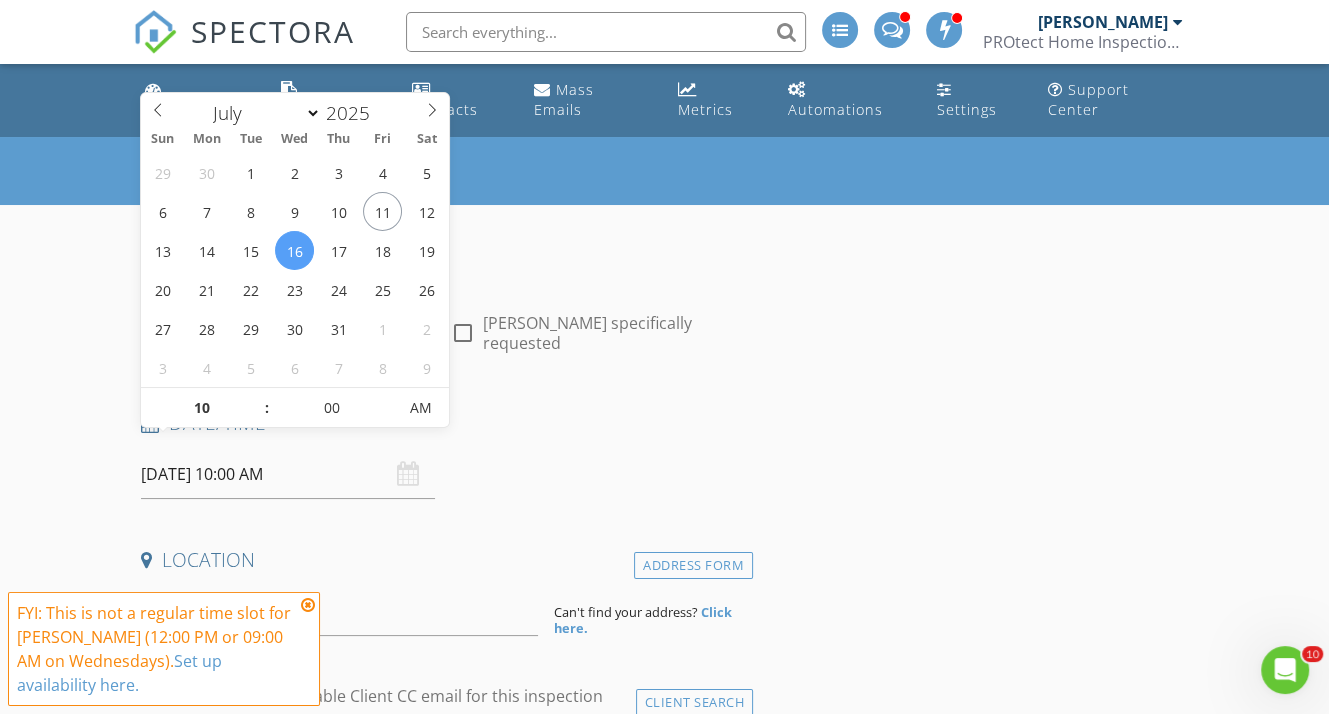 click on "Date/Time" at bounding box center [443, 423] 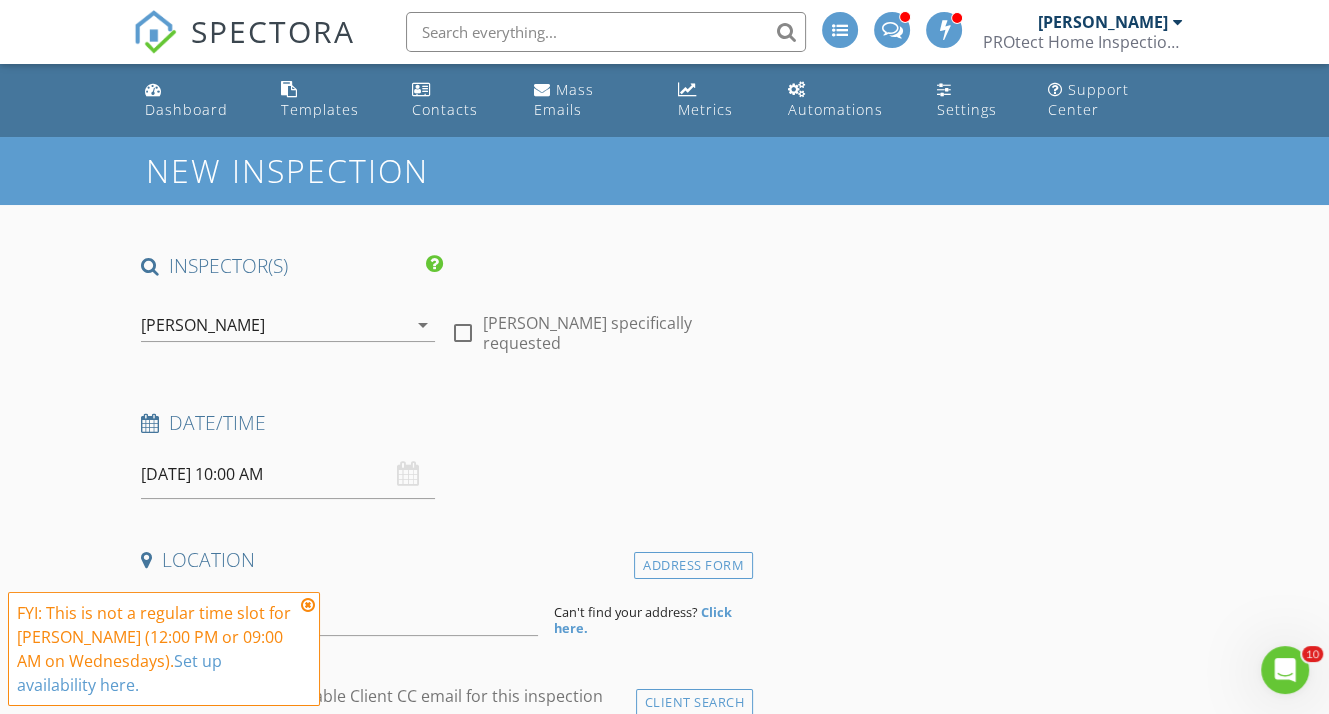 scroll, scrollTop: 200, scrollLeft: 0, axis: vertical 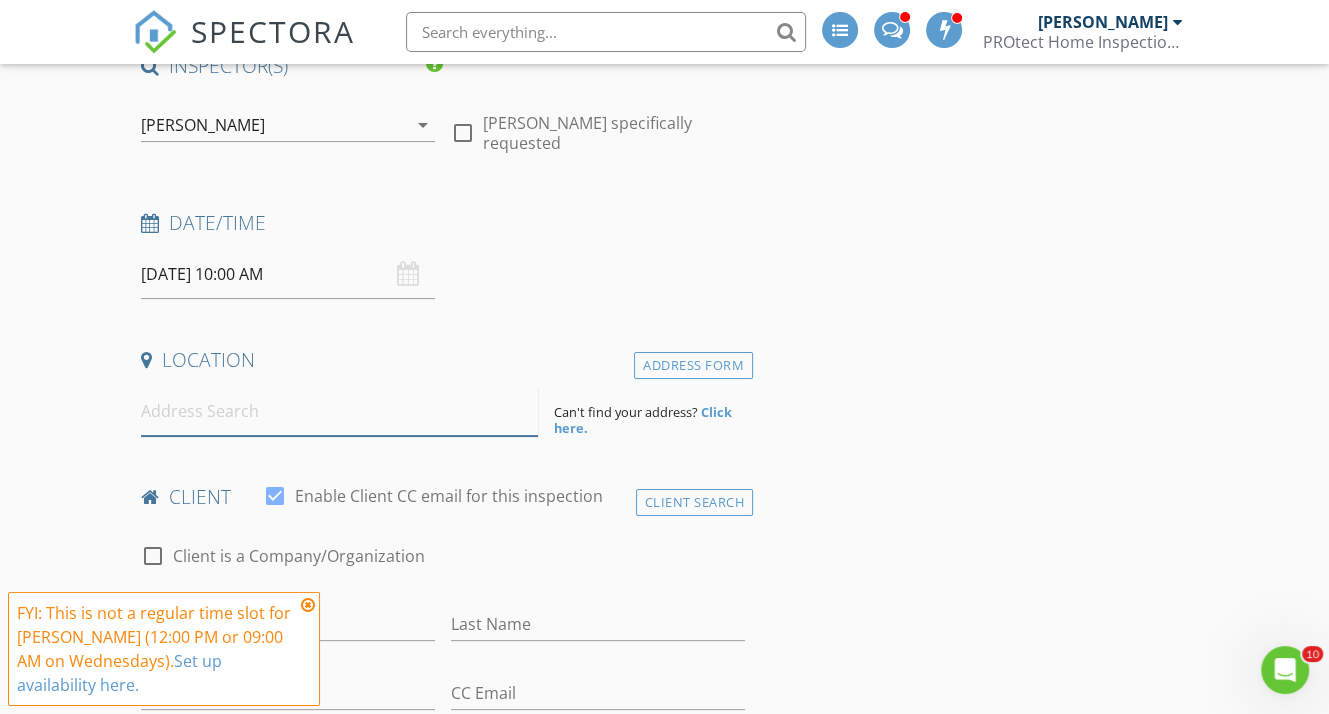 click at bounding box center [339, 411] 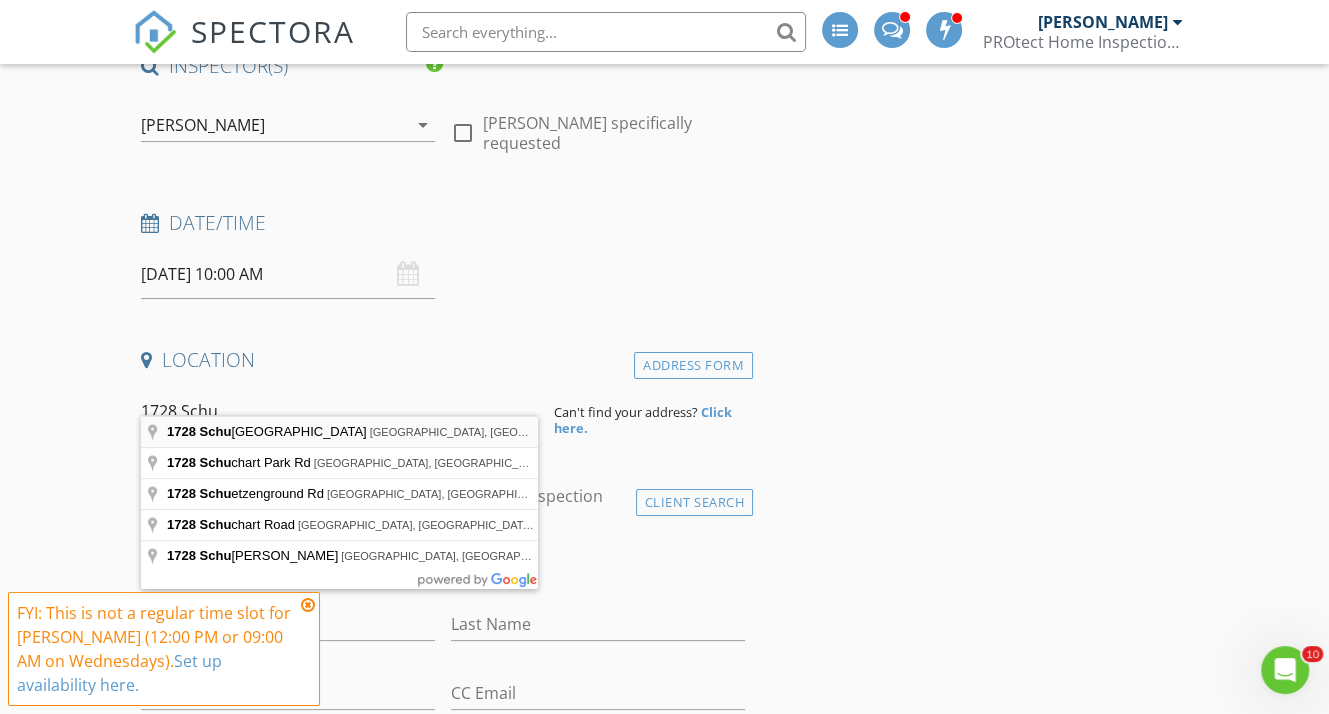 type on "1728 Schuenemeyer Road, Owensville, MO, USA" 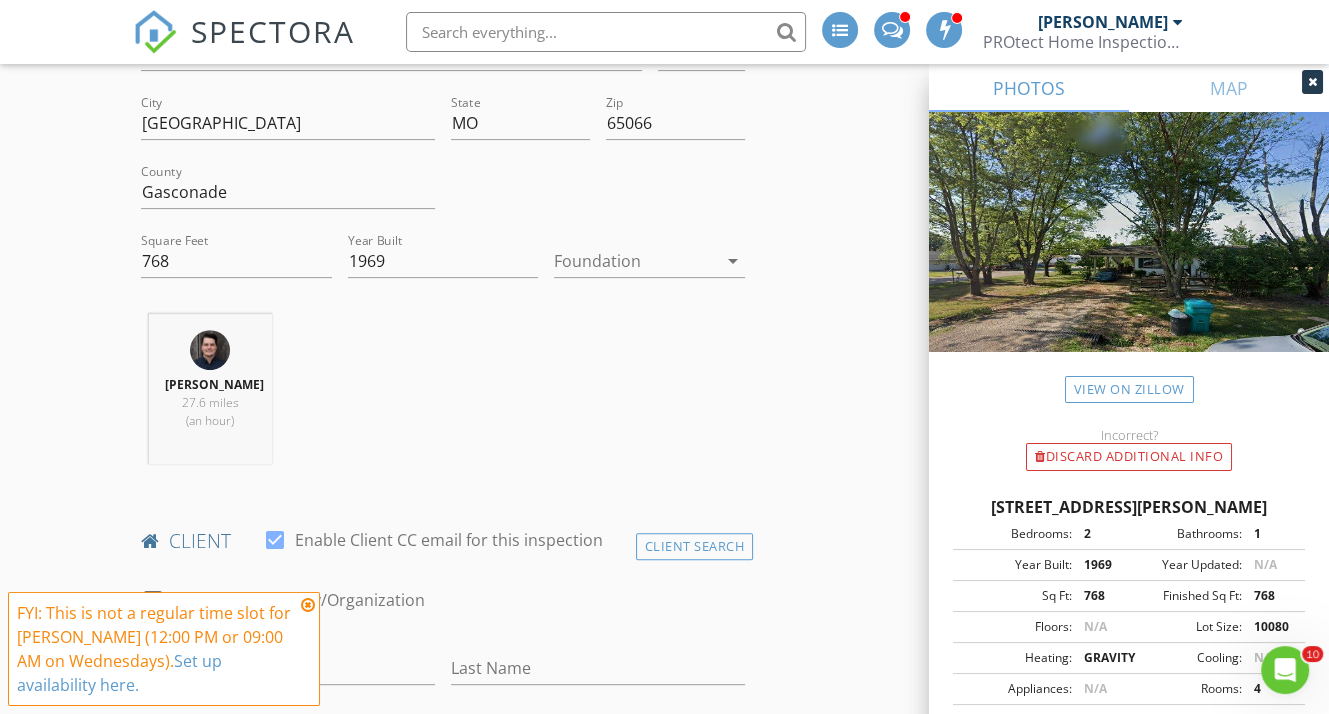 scroll, scrollTop: 600, scrollLeft: 0, axis: vertical 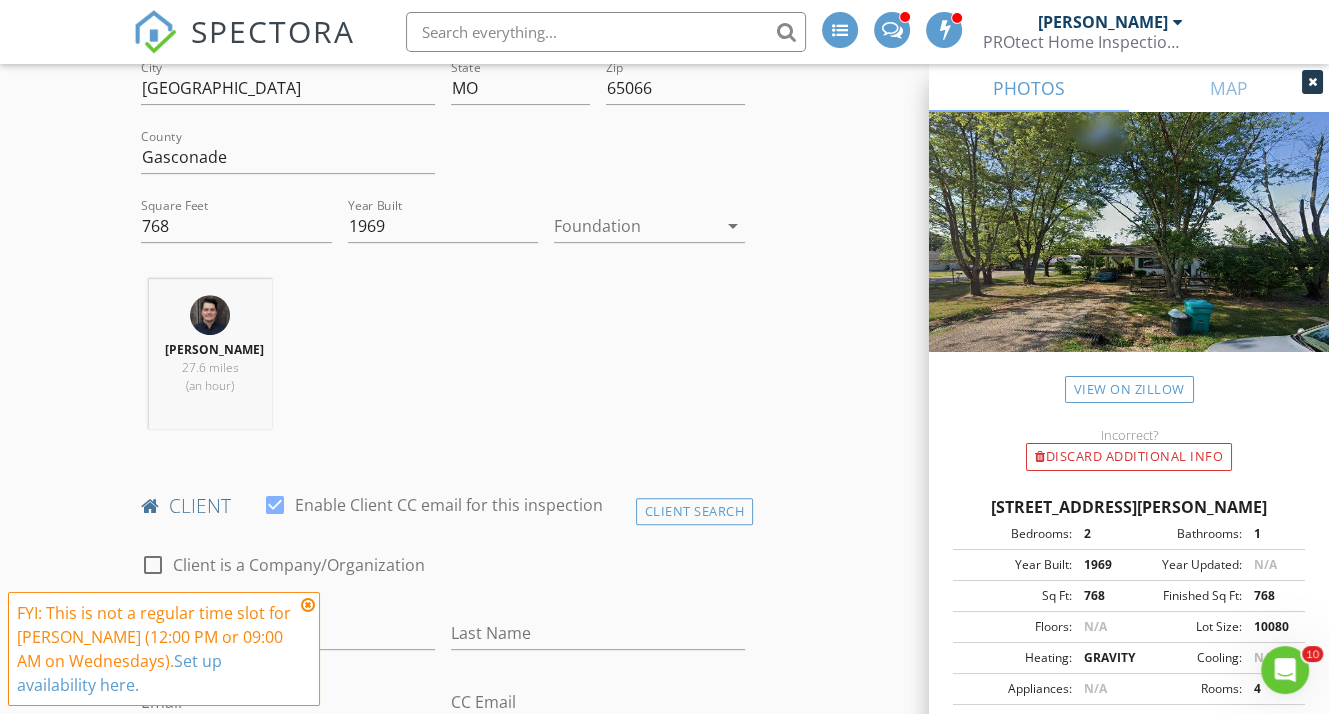 click on "arrow_drop_down" at bounding box center (731, 226) 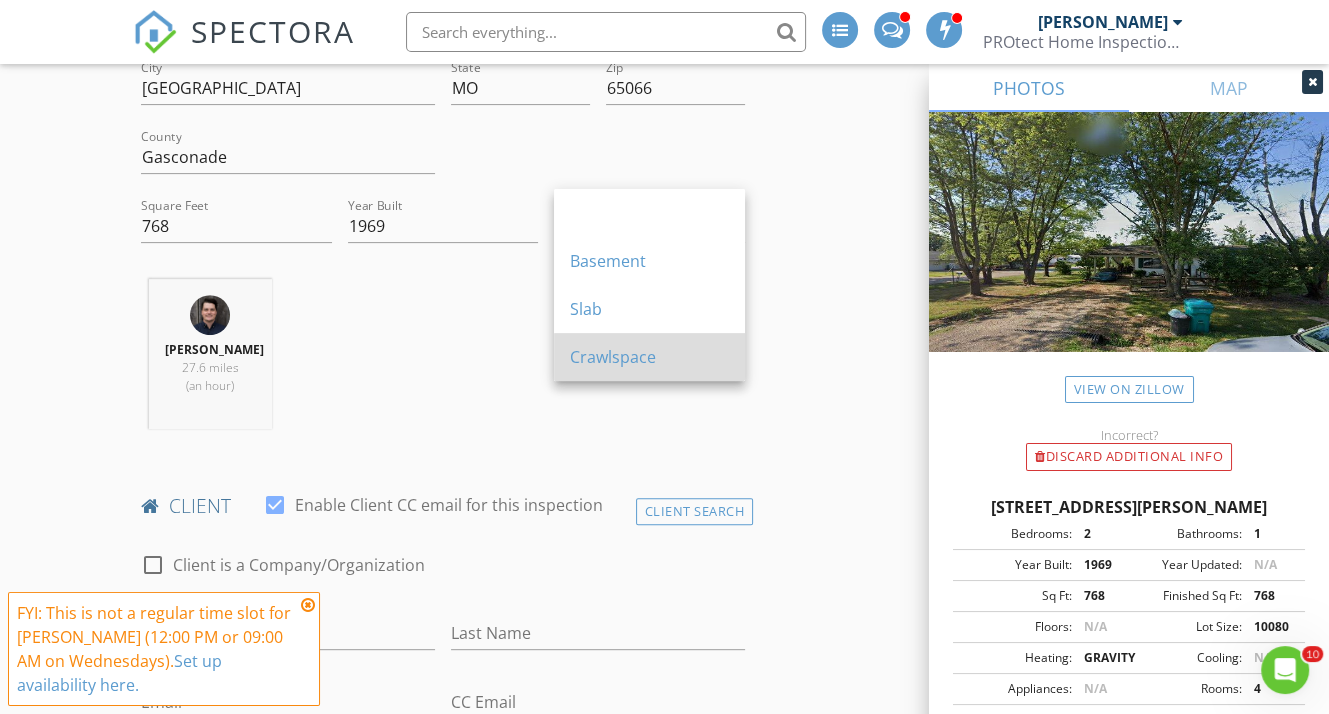 click on "Crawlspace" at bounding box center (649, 357) 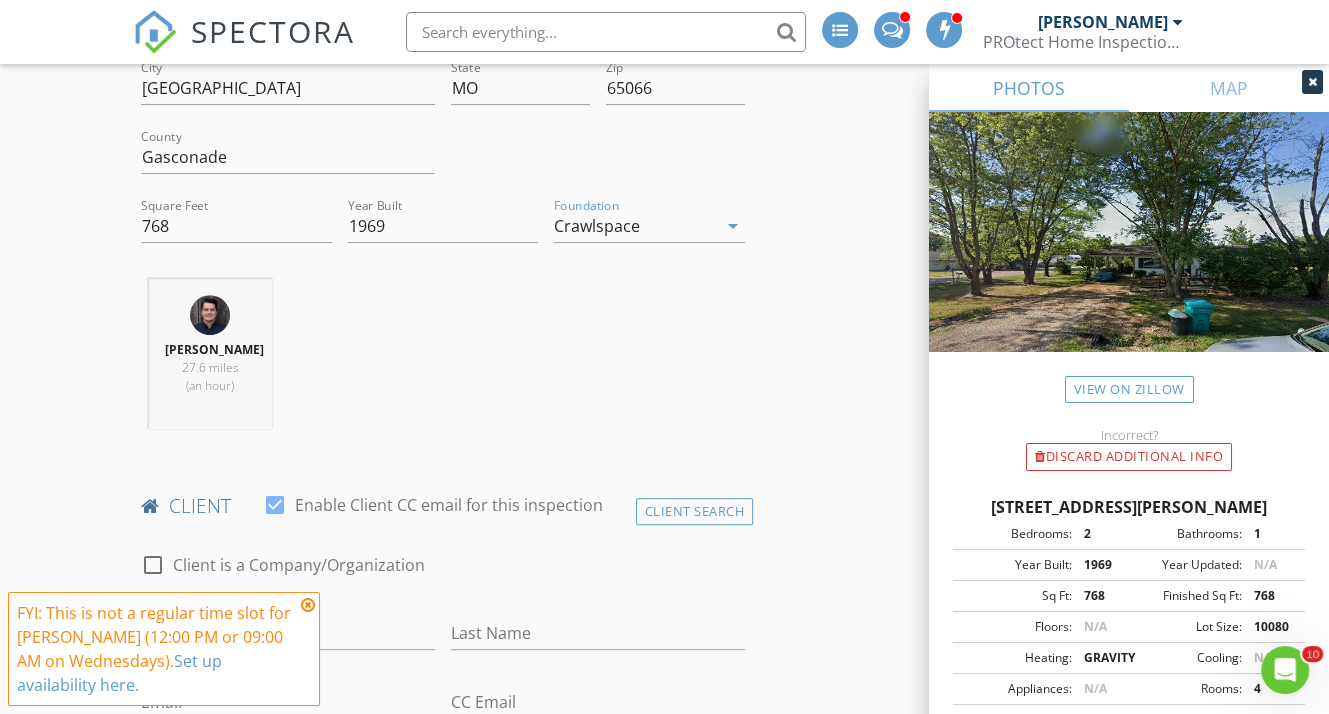 click on "INSPECTOR(S)
check_box   Scott Sullivan   PRIMARY   check_box_outline_blank   Tyler Aynes     check_box_outline_blank   Kevin Sullivan     Scott Sullivan arrow_drop_down   check_box_outline_blank Scott Sullivan specifically requested
Date/Time
07/16/2025 10:00 AM
Location
Address Search       Address 1728 Schuenemeyer Rd   Unit   City Owensville   State MO   Zip 65066   County Gasconade     Square Feet 768   Year Built 1969   Foundation Crawlspace arrow_drop_down     Scott Sullivan     27.6 miles     (an hour)
client
check_box Enable Client CC email for this inspection   Client Search     check_box_outline_blank Client is a Company/Organization     First Name   Last Name   Email   CC Email   Phone         Tags         Notes   Private Notes
ADD ADDITIONAL client
SERVICES" at bounding box center [664, 1498] 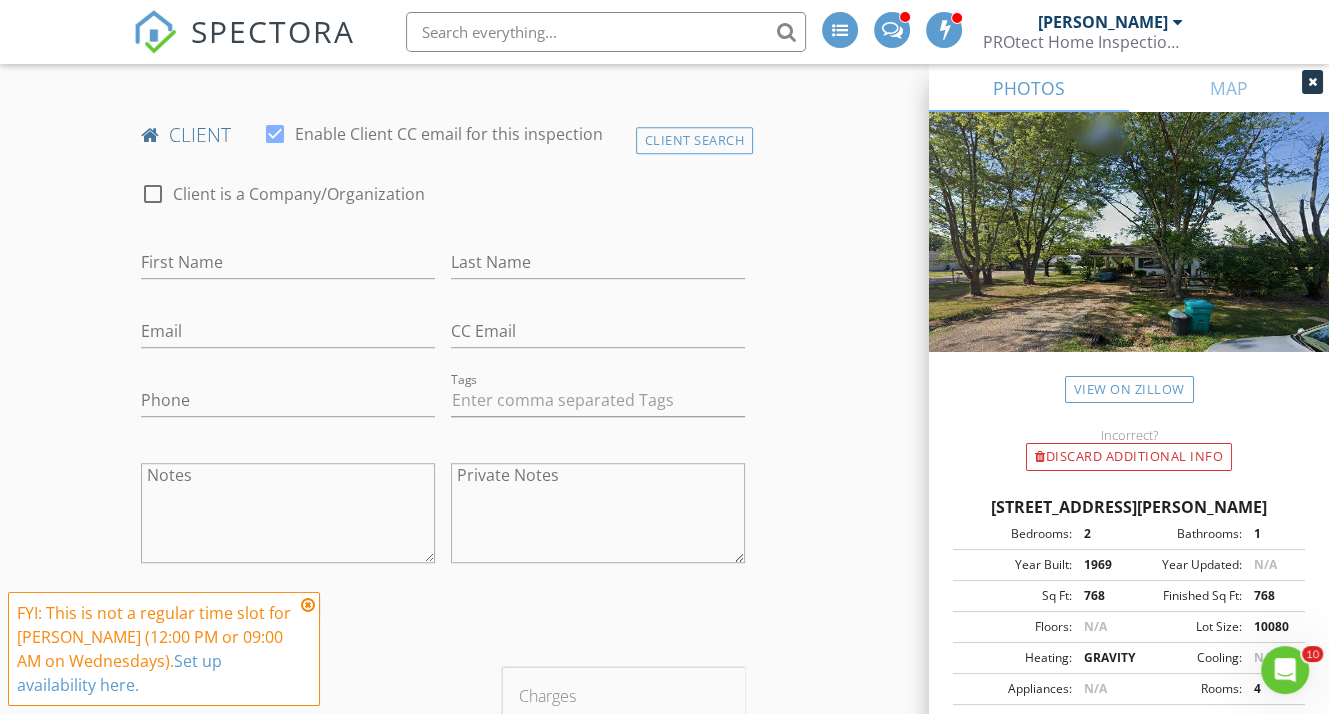 scroll, scrollTop: 1000, scrollLeft: 0, axis: vertical 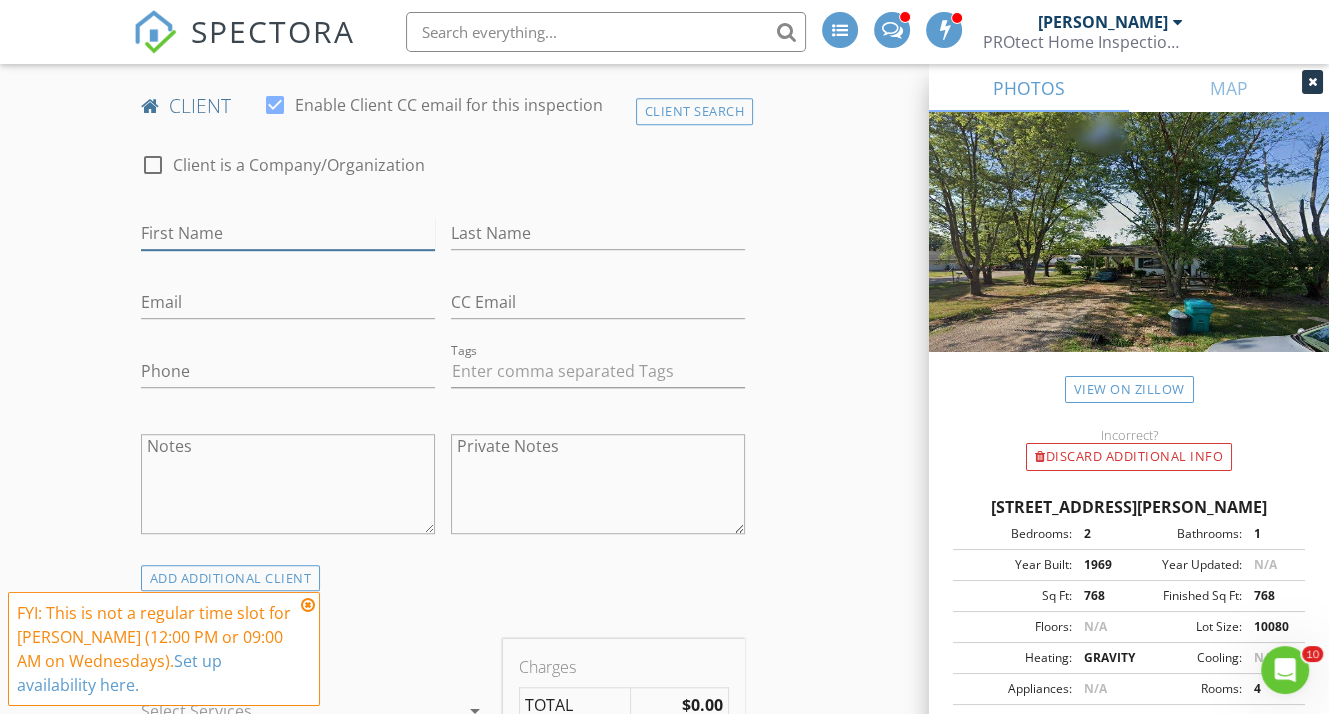 click on "First Name" at bounding box center (288, 233) 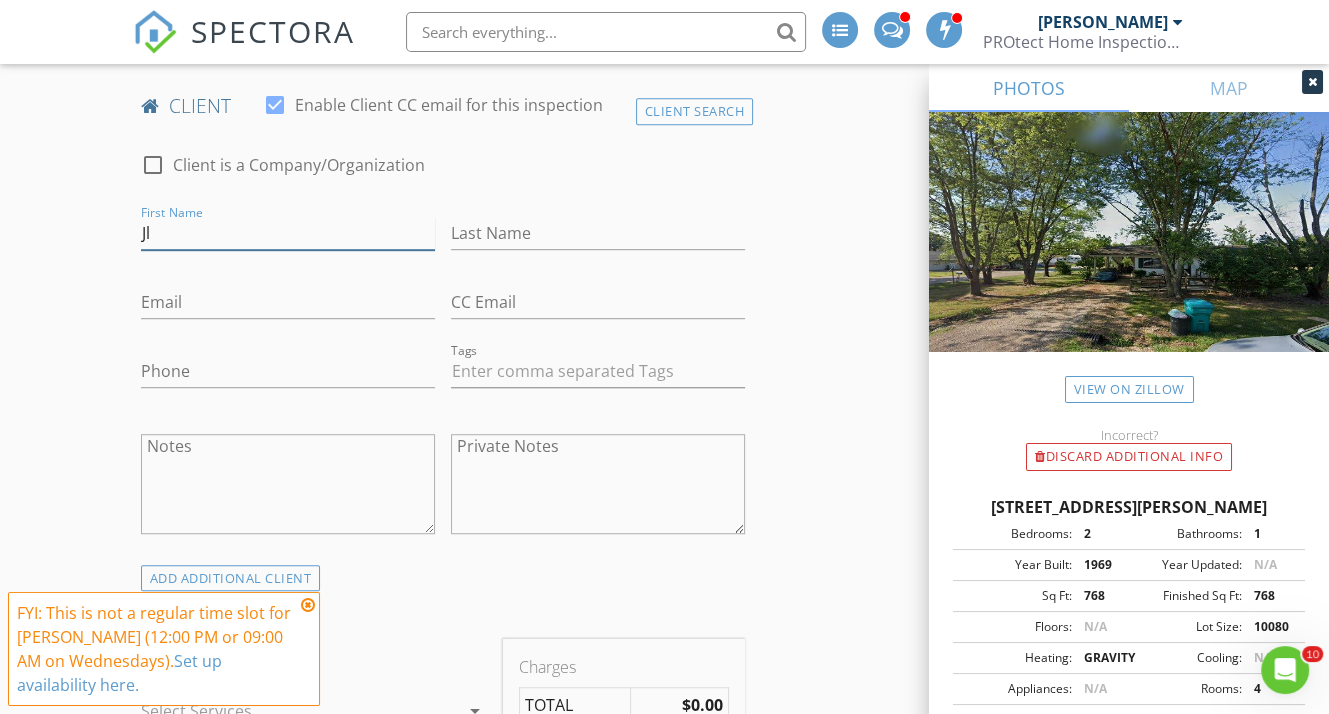 type on "J" 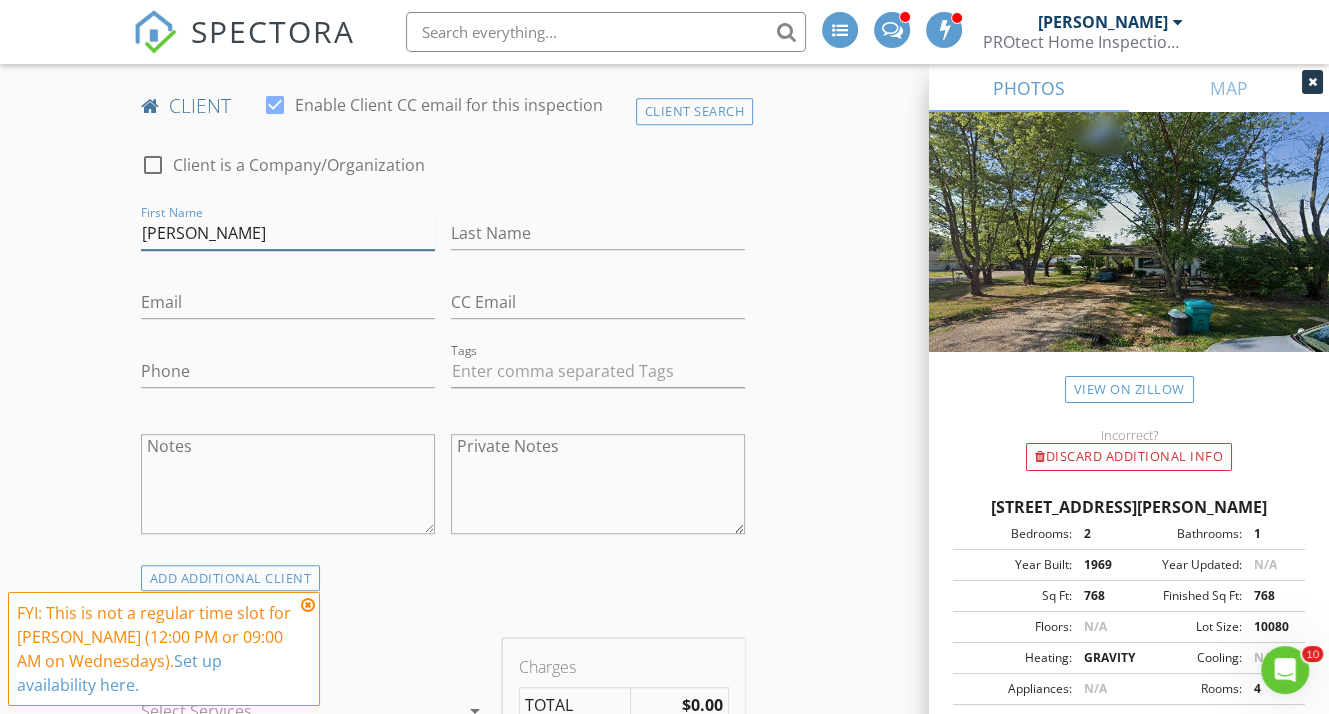 type on "Joline" 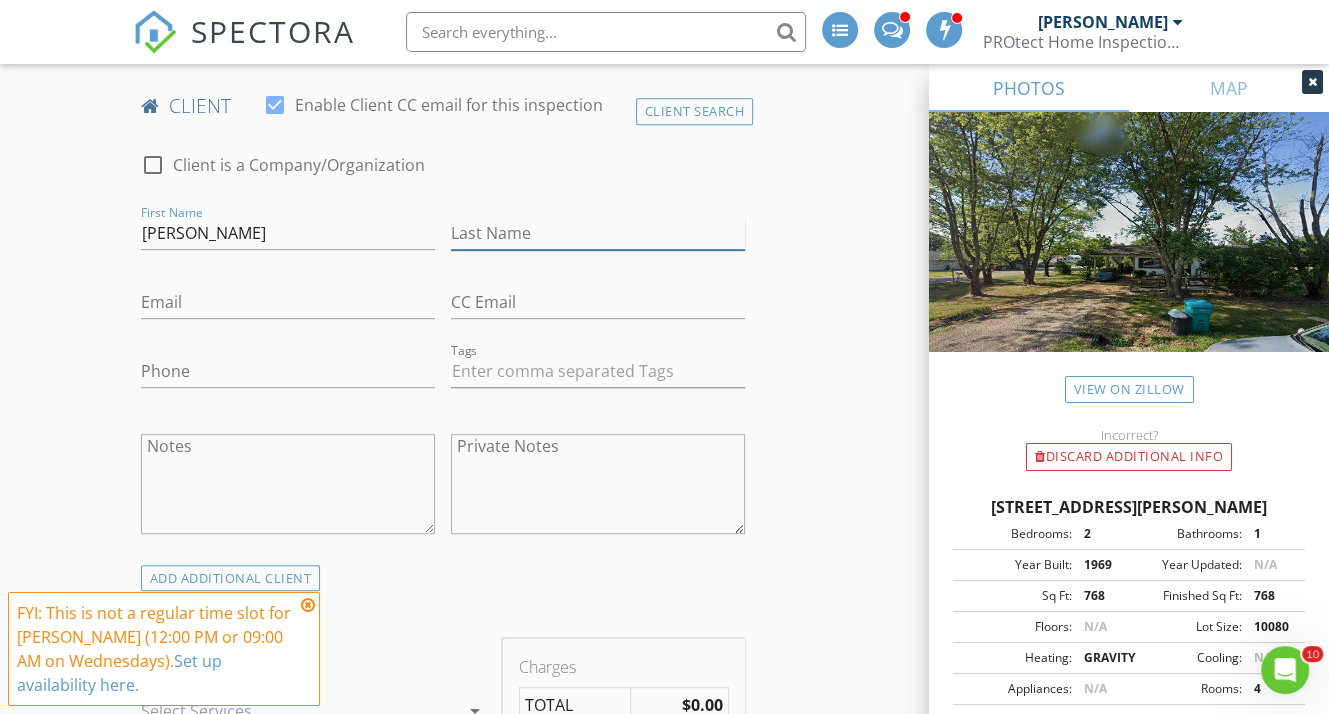 click on "Last Name" at bounding box center [598, 233] 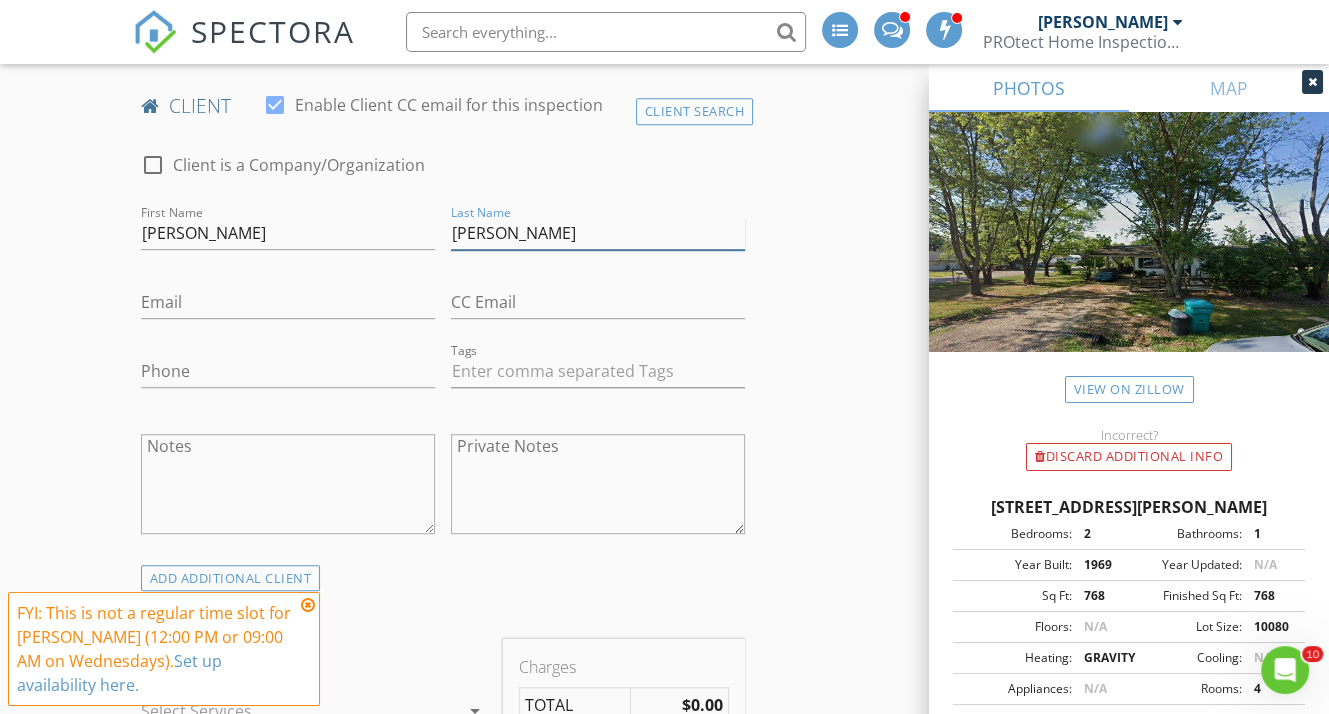 type on "Morgan" 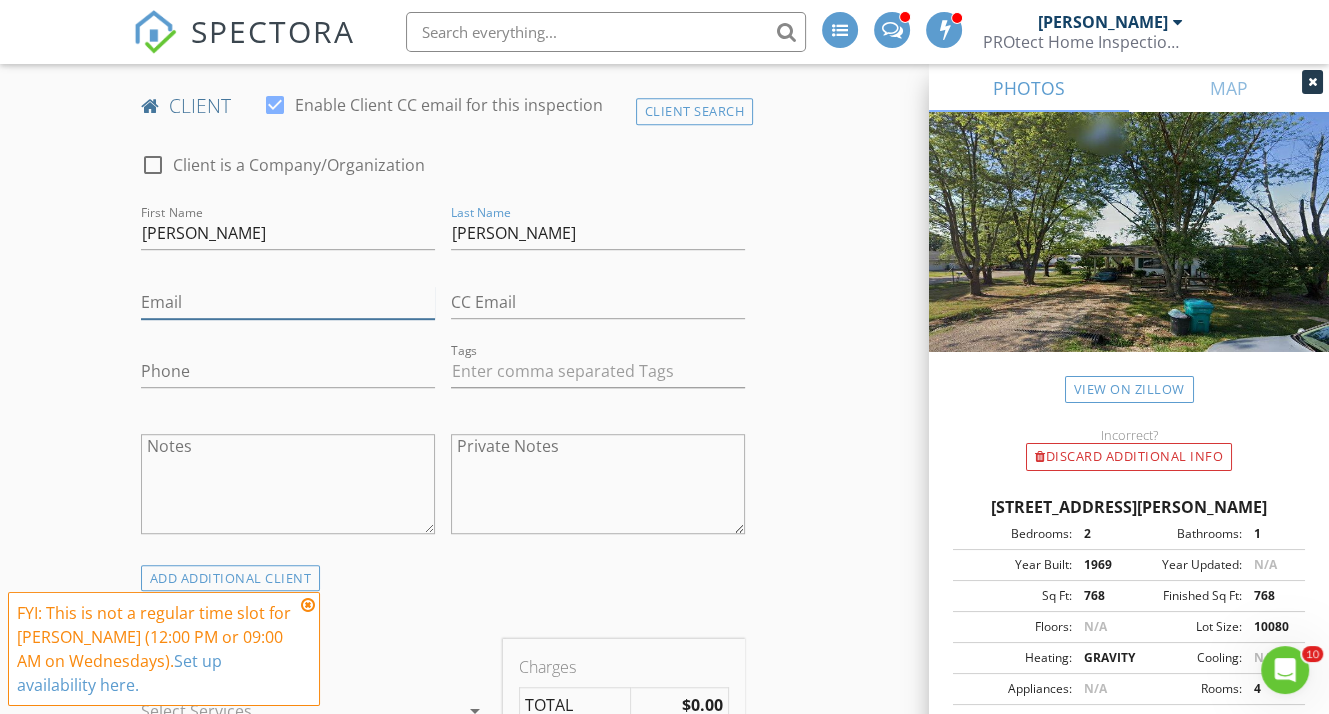 click on "Email" at bounding box center (288, 302) 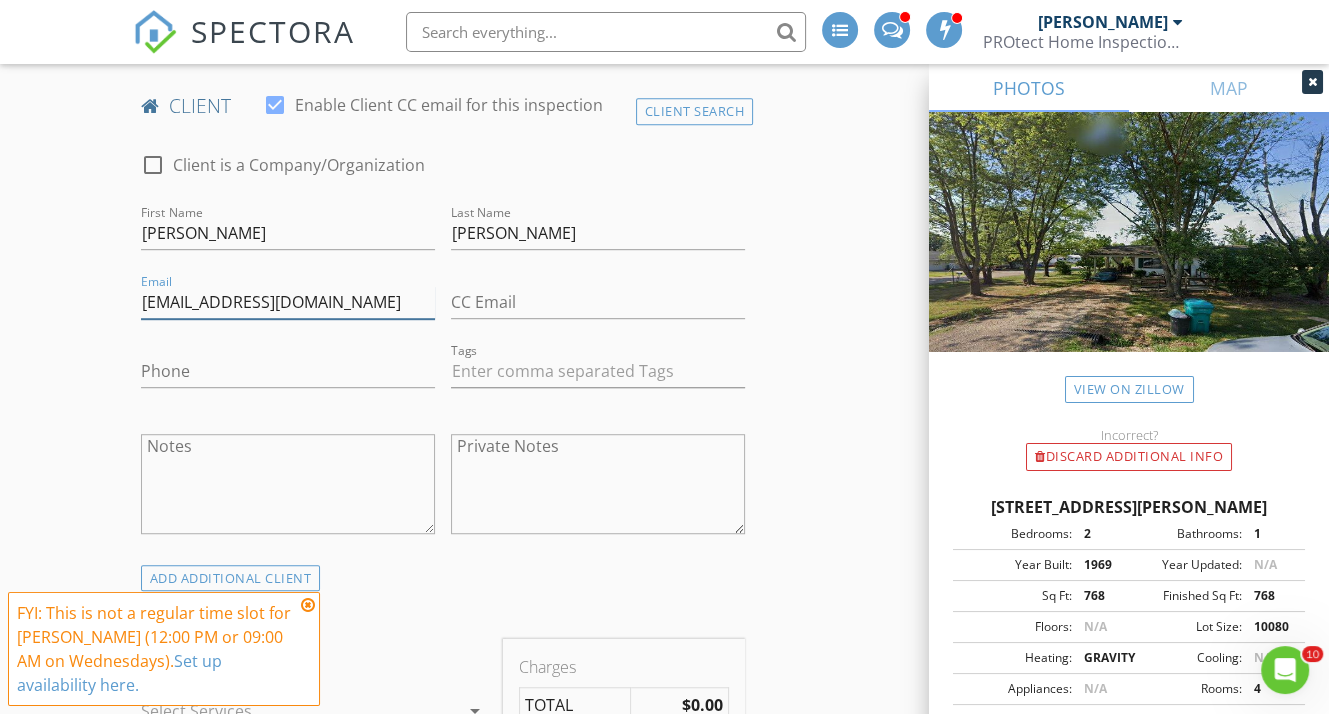 type on "jmi180@gmail.com" 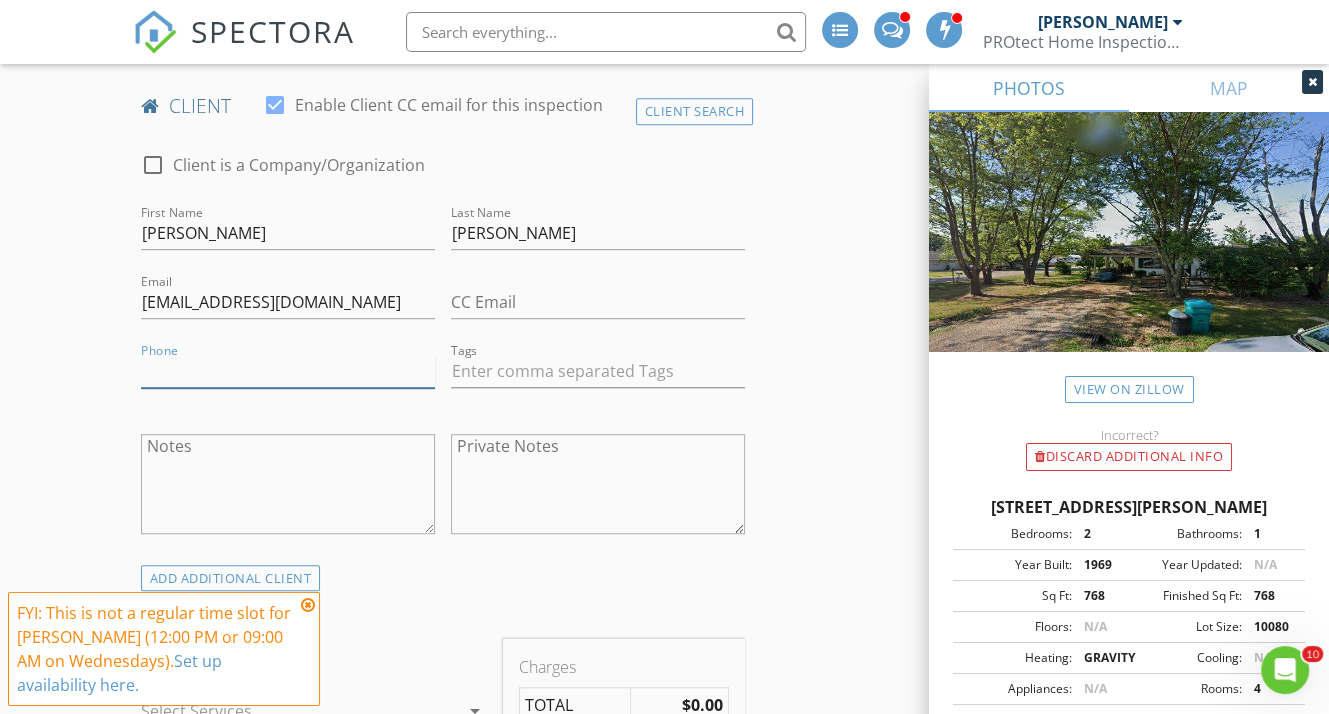 click on "Phone" at bounding box center (288, 371) 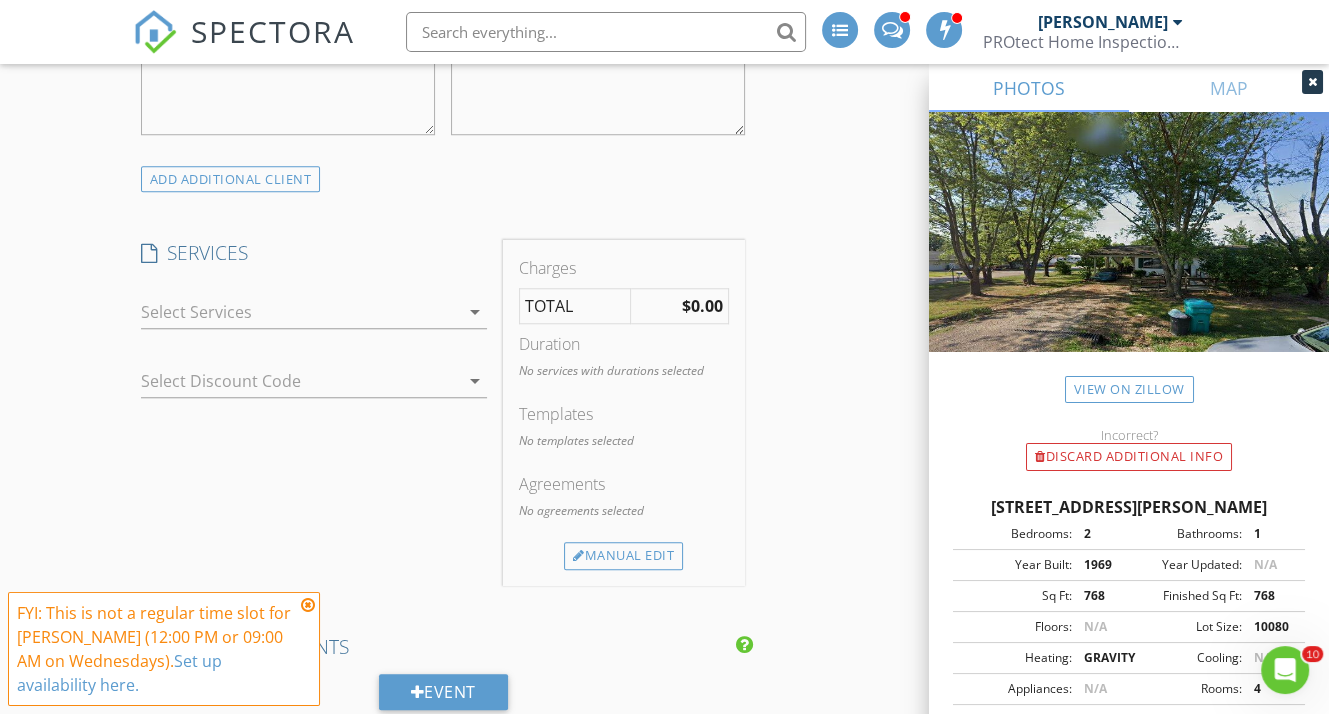 scroll, scrollTop: 1400, scrollLeft: 0, axis: vertical 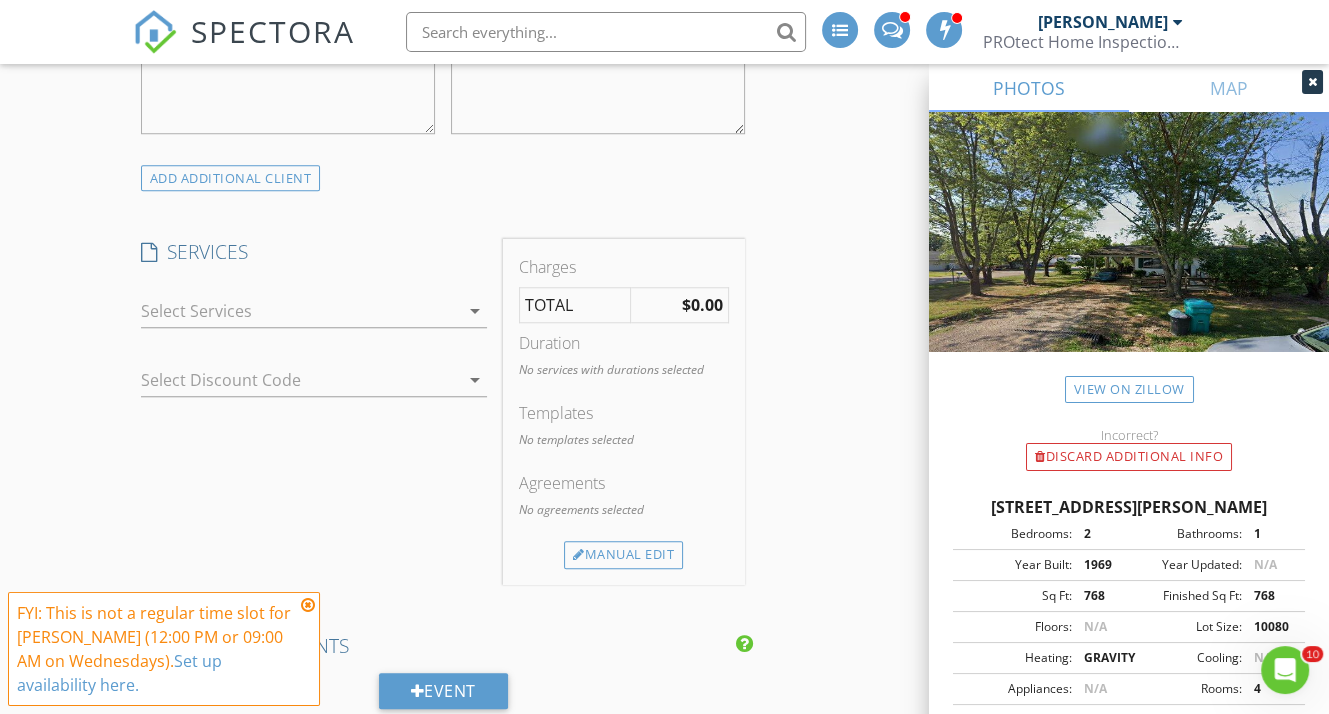 type on "636-582-0409" 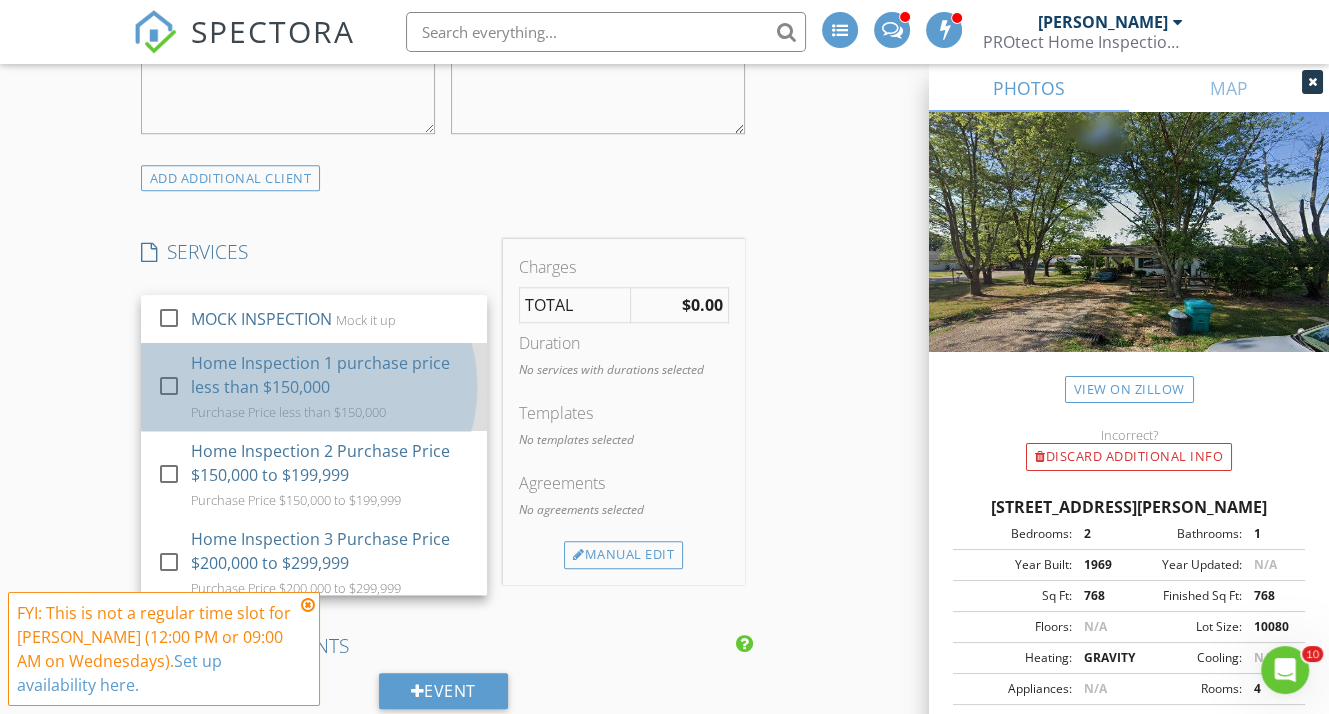 click on "Home Inspection 1 purchase price less than $150,000" at bounding box center [331, 375] 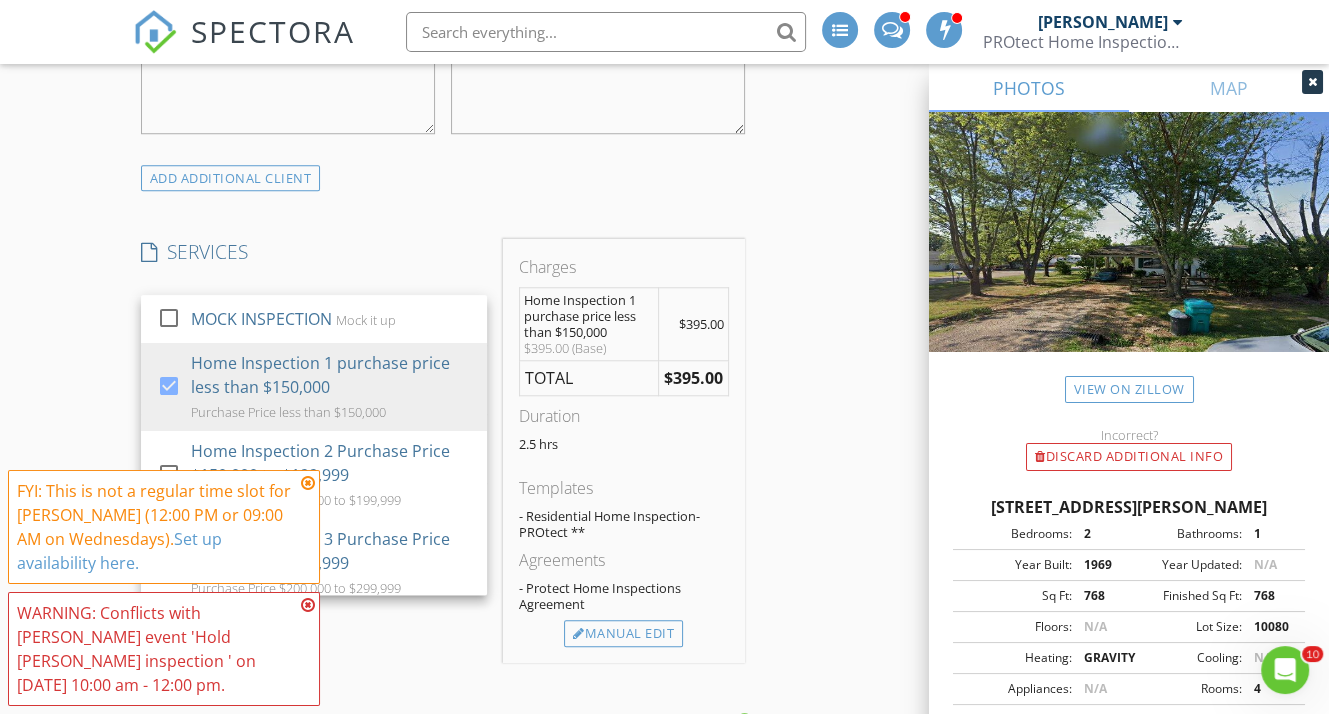 click on "INSPECTOR(S)
check_box   Scott Sullivan   PRIMARY   check_box_outline_blank   Tyler Aynes     check_box_outline_blank   Kevin Sullivan     Scott Sullivan arrow_drop_down   check_box_outline_blank Scott Sullivan specifically requested
Date/Time
07/16/2025 10:00 AM
Location
Address Search       Address 1728 Schuenemeyer Rd   Unit   City Owensville   State MO   Zip 65066   County Gasconade     Square Feet 768   Year Built 1969   Foundation Crawlspace arrow_drop_down     Scott Sullivan     27.6 miles     (an hour)
client
check_box Enable Client CC email for this inspection   Client Search     check_box_outline_blank Client is a Company/Organization     First Name Joline   Last Name Morgan   Email jmi180@gmail.com   CC Email   Phone 636-582-0409         Tags         Notes   Private Notes
ADD ADDITIONAL client" at bounding box center [664, 737] 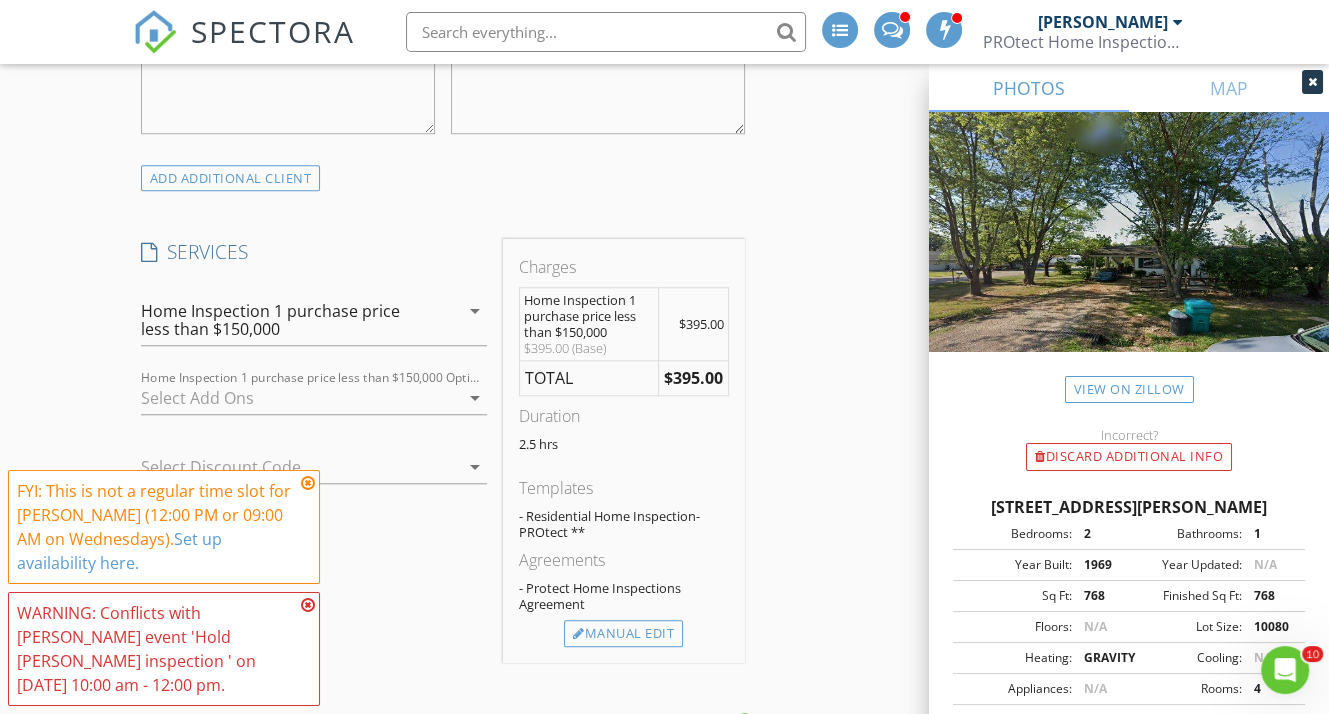 click at bounding box center [300, 398] 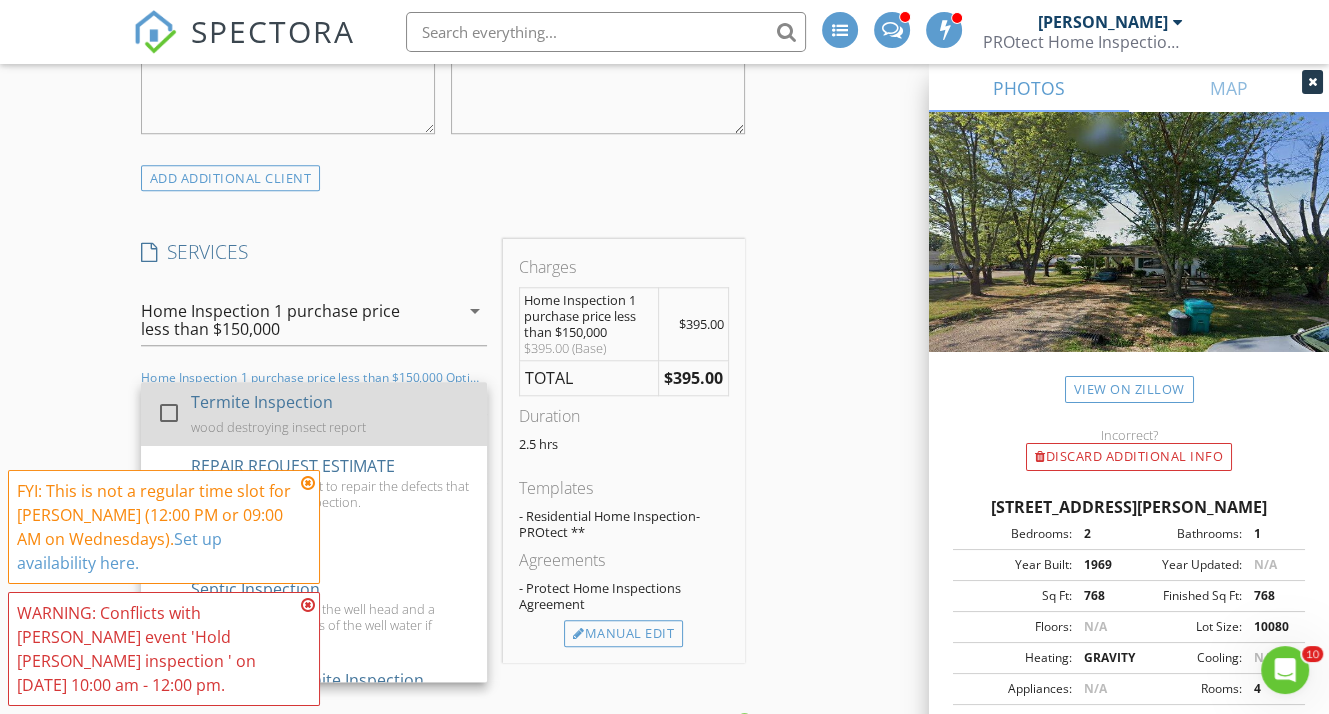 click on "Termite Inspection" at bounding box center (262, 402) 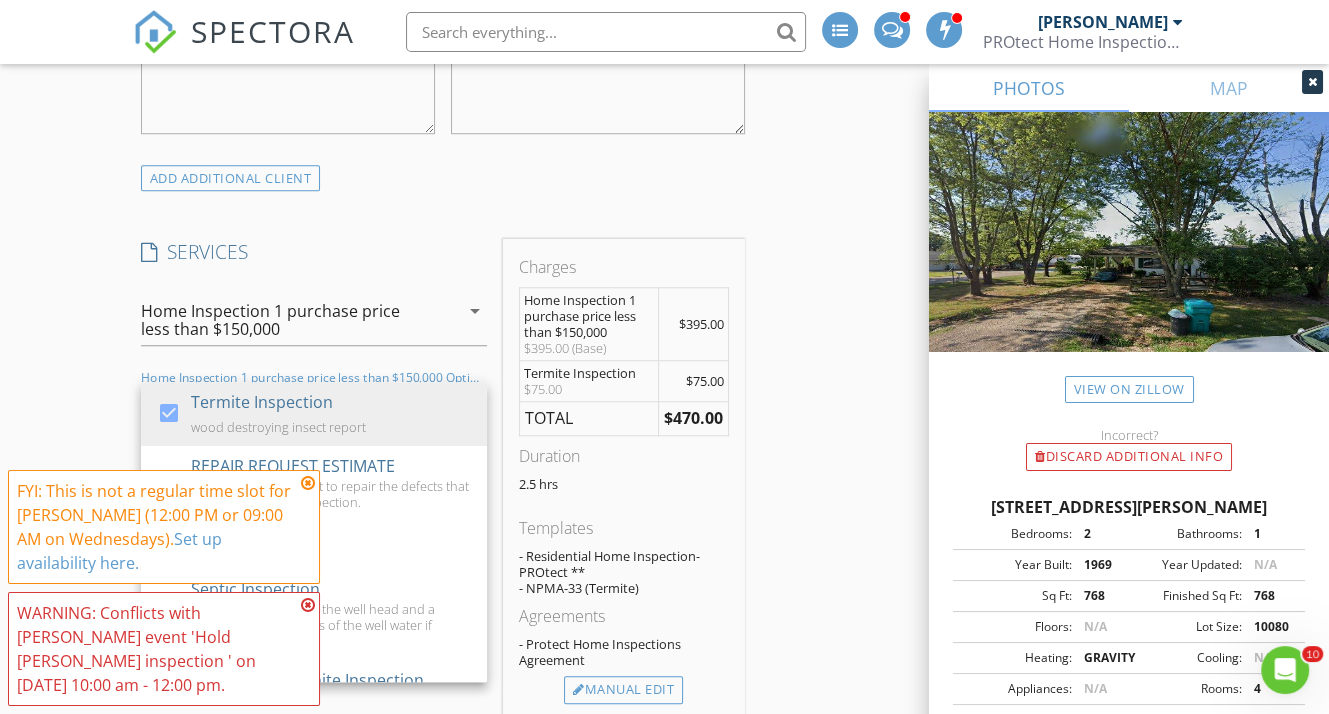 click on "INSPECTOR(S)
check_box   Scott Sullivan   PRIMARY   check_box_outline_blank   Tyler Aynes     check_box_outline_blank   Kevin Sullivan     Scott Sullivan arrow_drop_down   check_box_outline_blank Scott Sullivan specifically requested
Date/Time
07/16/2025 10:00 AM
Location
Address Search       Address 1728 Schuenemeyer Rd   Unit   City Owensville   State MO   Zip 65066   County Gasconade     Square Feet 768   Year Built 1969   Foundation Crawlspace arrow_drop_down     Scott Sullivan     27.6 miles     (an hour)
client
check_box Enable Client CC email for this inspection   Client Search     check_box_outline_blank Client is a Company/Organization     First Name Joline   Last Name Morgan   Email jmi180@gmail.com   CC Email   Phone 636-582-0409         Tags         Notes   Private Notes
ADD ADDITIONAL client" at bounding box center (664, 766) 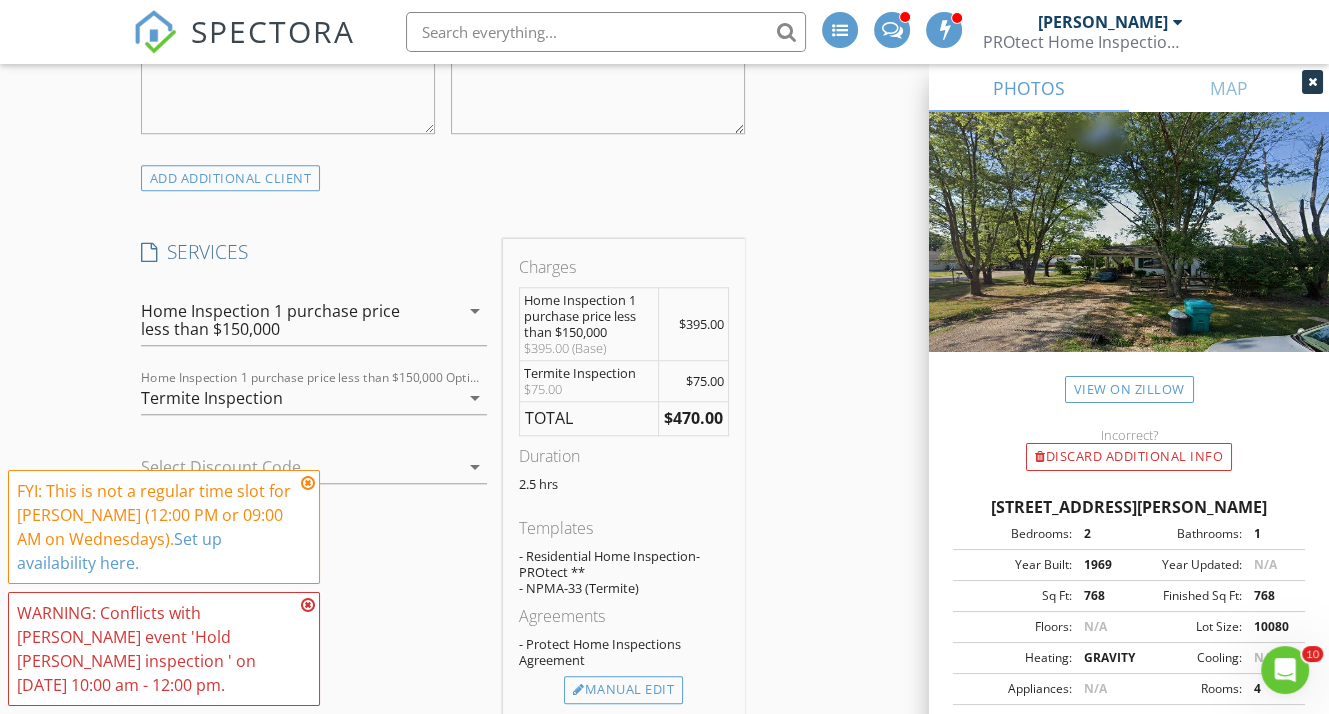scroll, scrollTop: 1500, scrollLeft: 0, axis: vertical 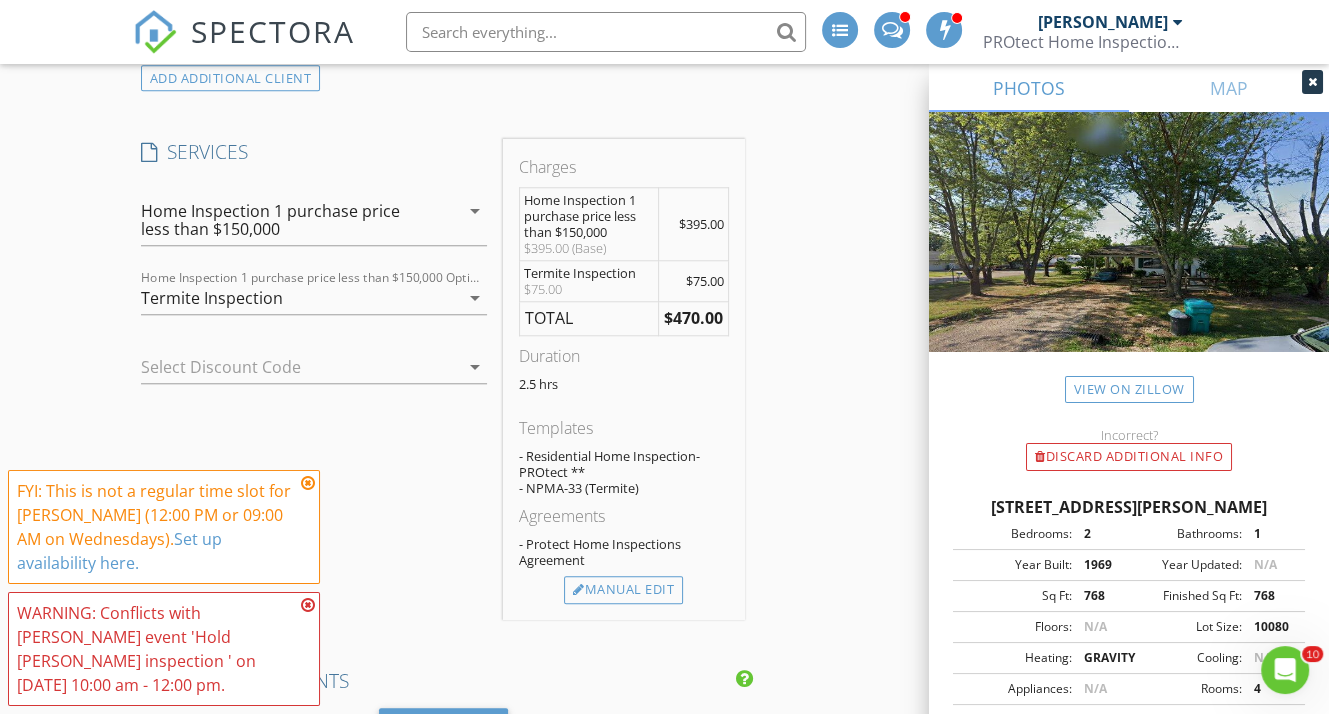 click at bounding box center (308, 483) 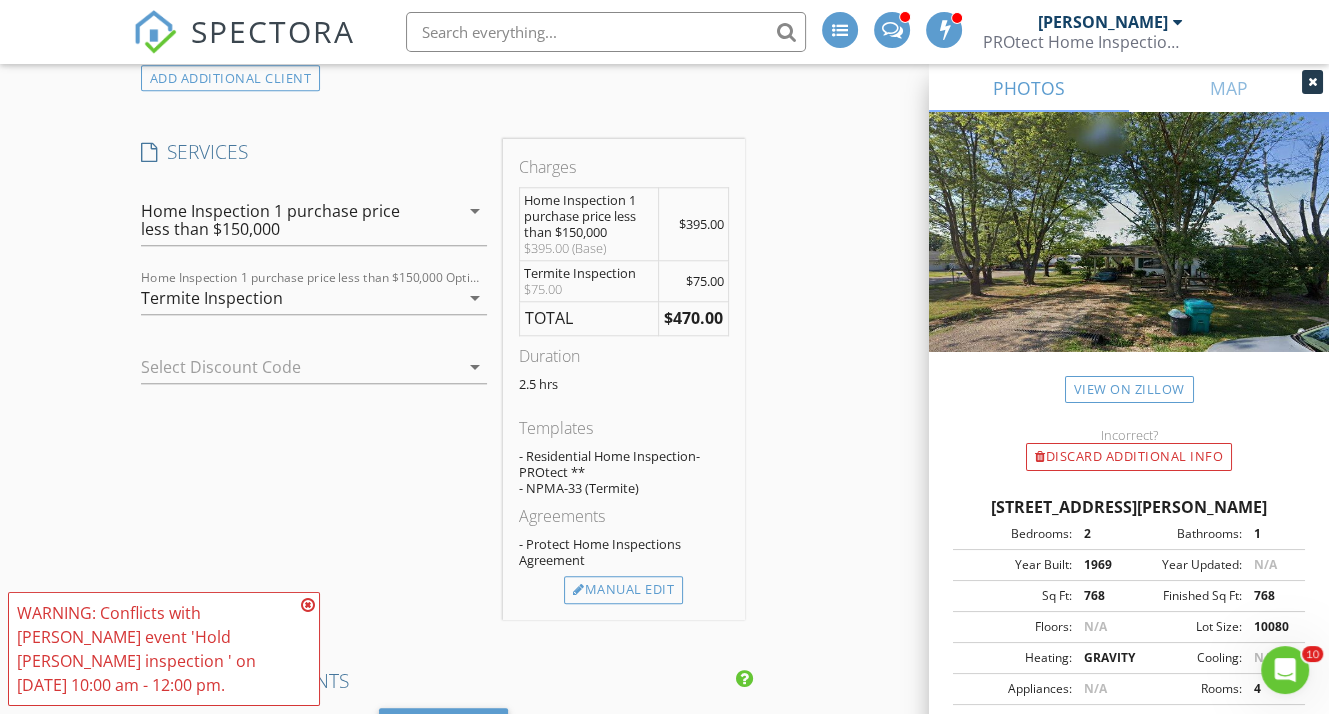 drag, startPoint x: 304, startPoint y: 601, endPoint x: 423, endPoint y: 584, distance: 120.20815 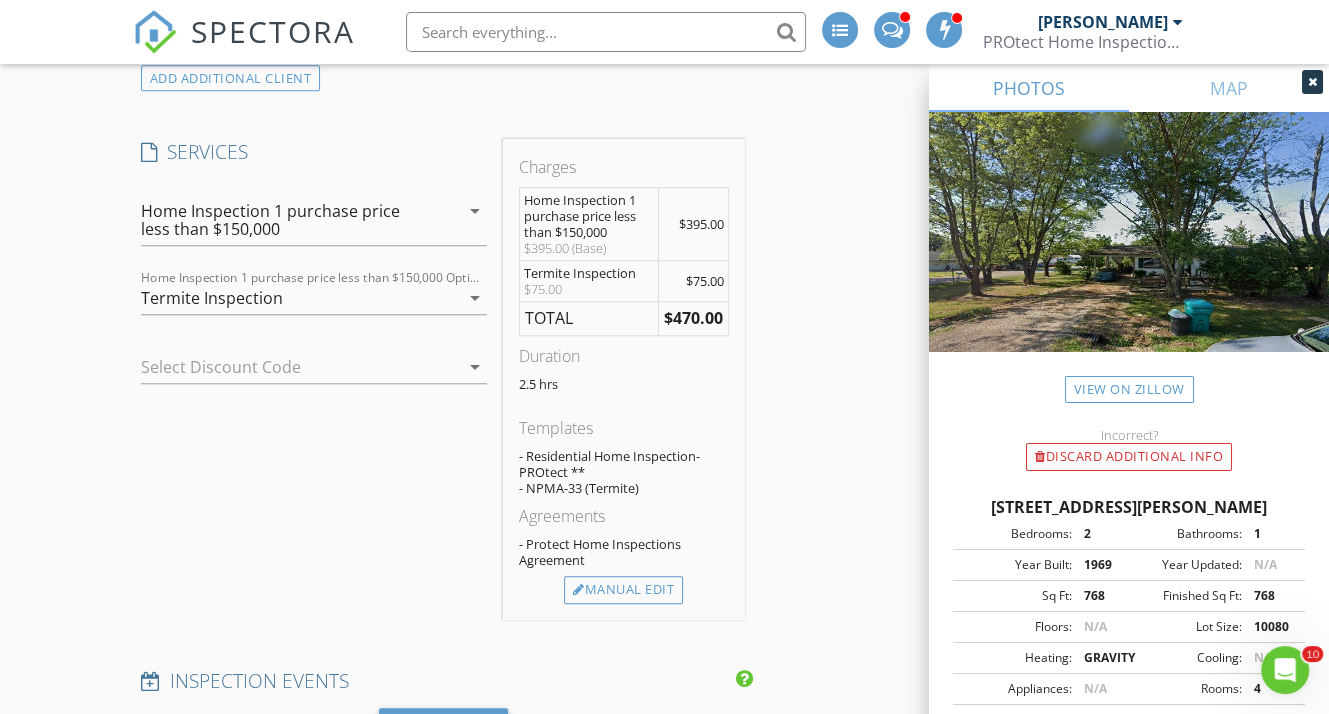 click on "INSPECTOR(S)
check_box   Scott Sullivan   PRIMARY   check_box_outline_blank   Tyler Aynes     check_box_outline_blank   Kevin Sullivan     Scott Sullivan arrow_drop_down   check_box_outline_blank Scott Sullivan specifically requested
Date/Time
07/16/2025 10:00 AM
Location
Address Search       Address 1728 Schuenemeyer Rd   Unit   City Owensville   State MO   Zip 65066   County Gasconade     Square Feet 768   Year Built 1969   Foundation Crawlspace arrow_drop_down     Scott Sullivan     27.6 miles     (an hour)
client
check_box Enable Client CC email for this inspection   Client Search     check_box_outline_blank Client is a Company/Organization     First Name Joline   Last Name Morgan   Email jmi180@gmail.com   CC Email   Phone 636-582-0409         Tags         Notes   Private Notes
ADD ADDITIONAL client" at bounding box center [664, 666] 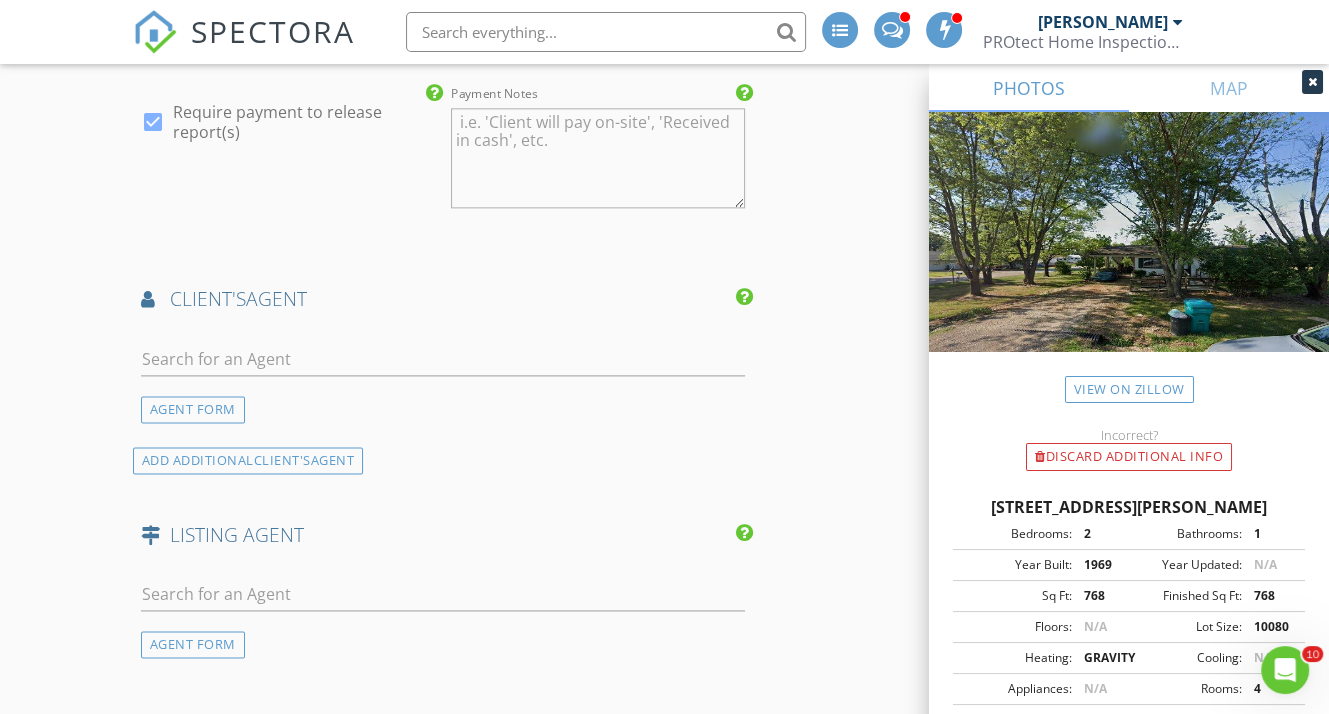 scroll, scrollTop: 2300, scrollLeft: 0, axis: vertical 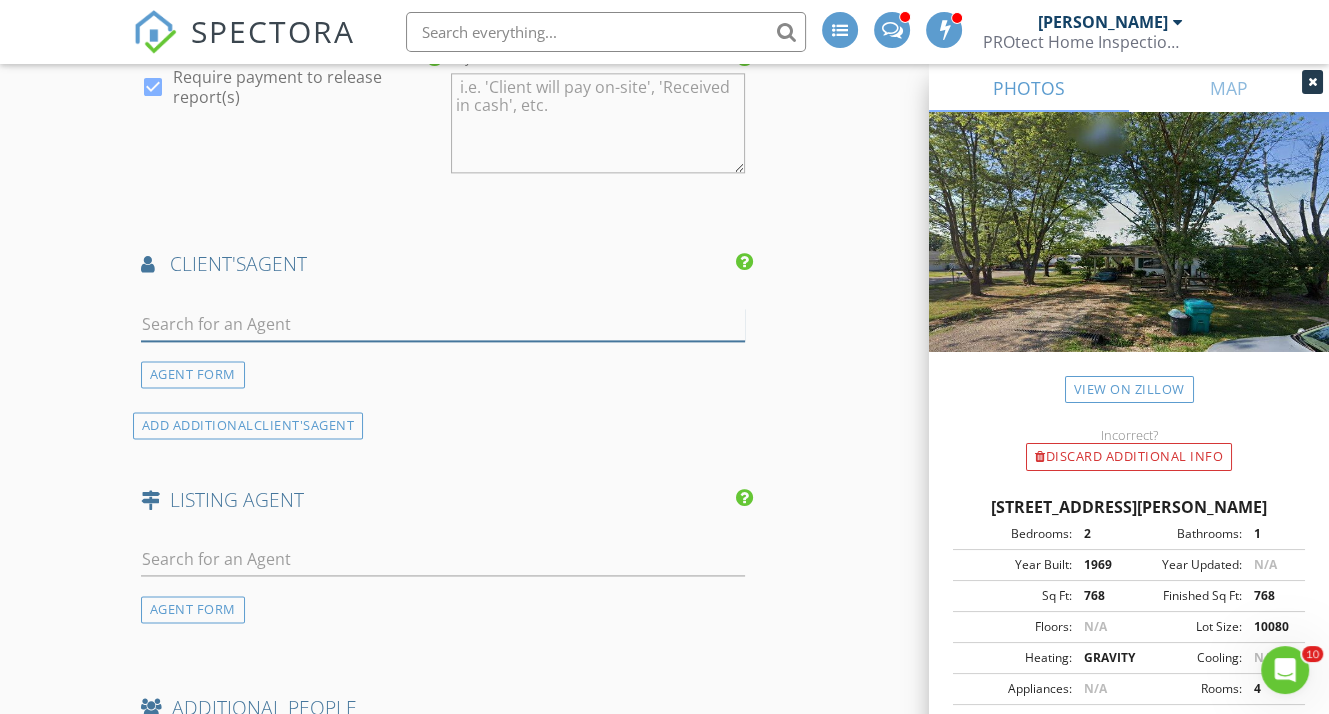 click at bounding box center [443, 324] 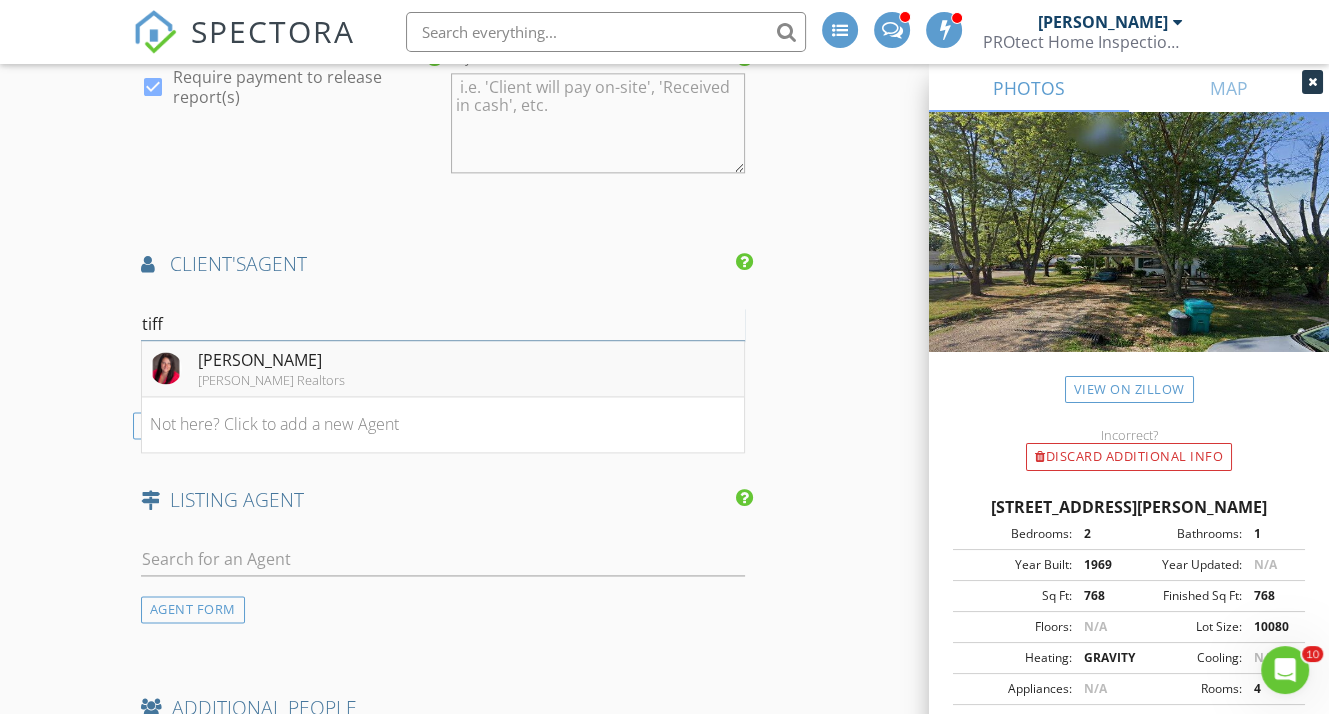 type on "tiff" 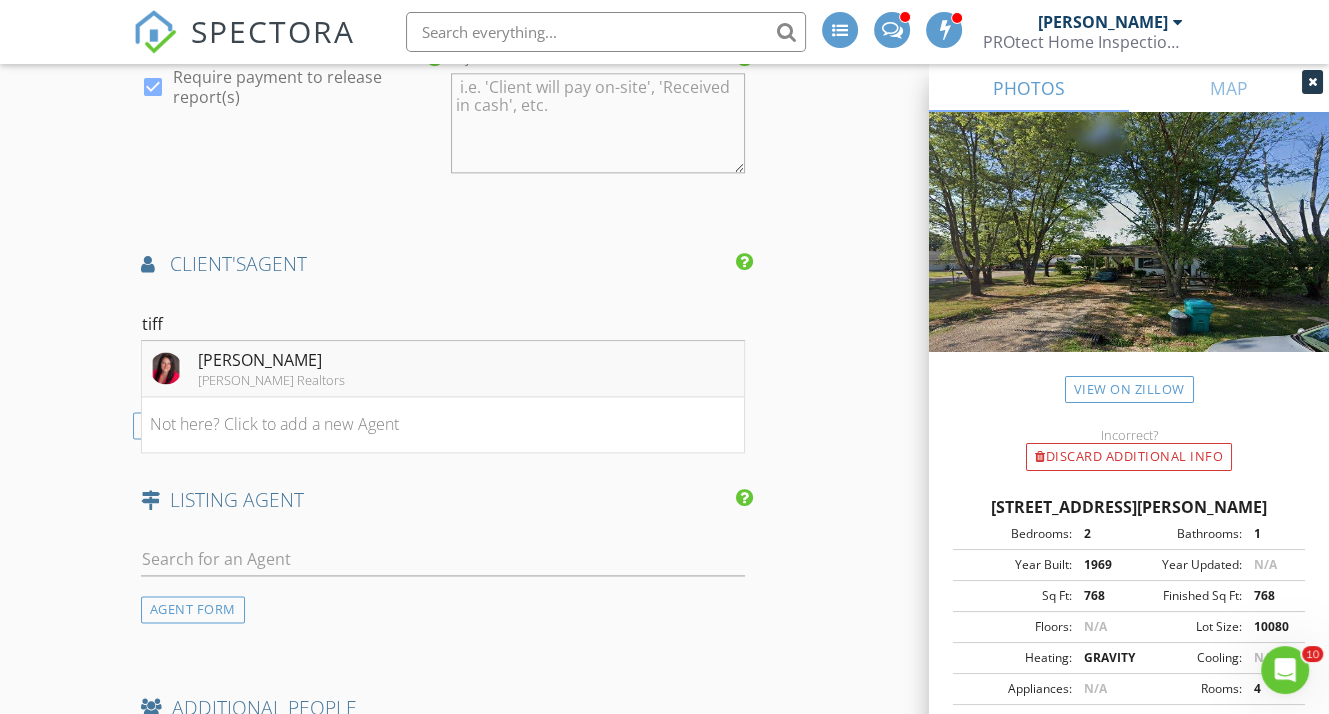 drag, startPoint x: 404, startPoint y: 345, endPoint x: 448, endPoint y: 365, distance: 48.332184 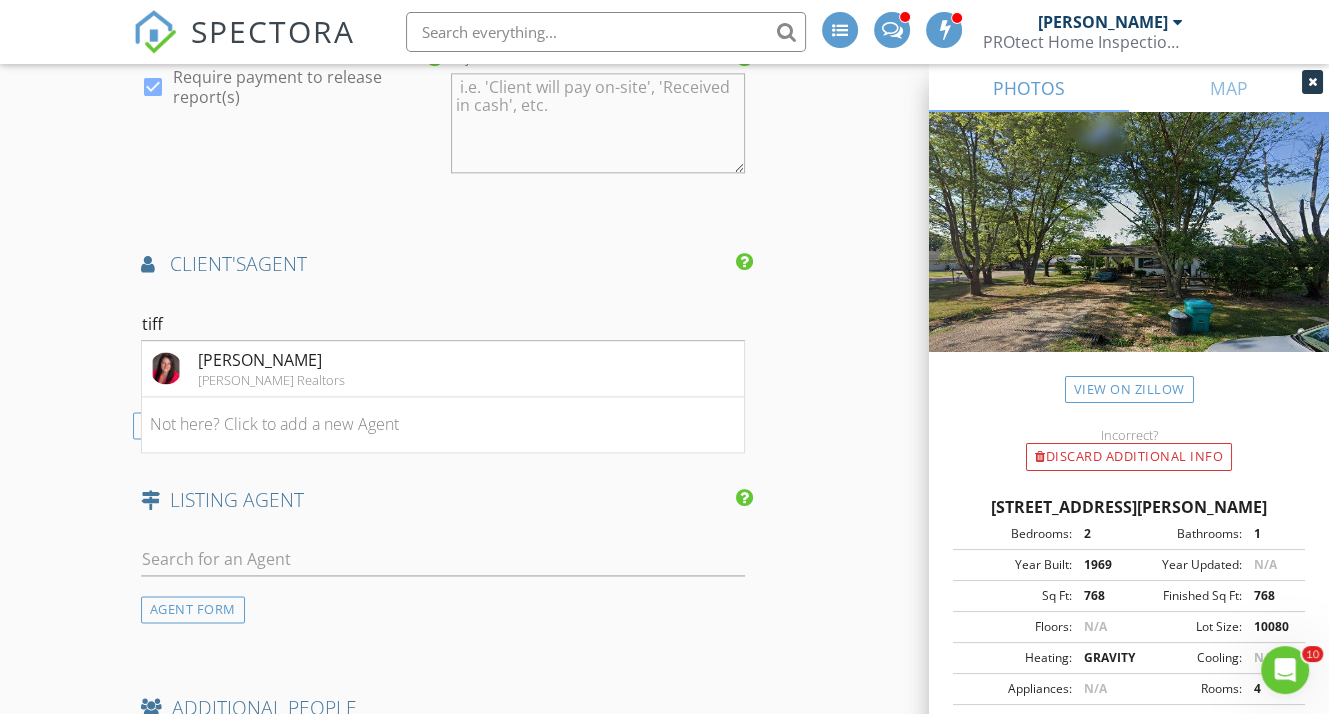 click on "Tiffany Thebeau
Dolan Realtors" at bounding box center (443, 369) 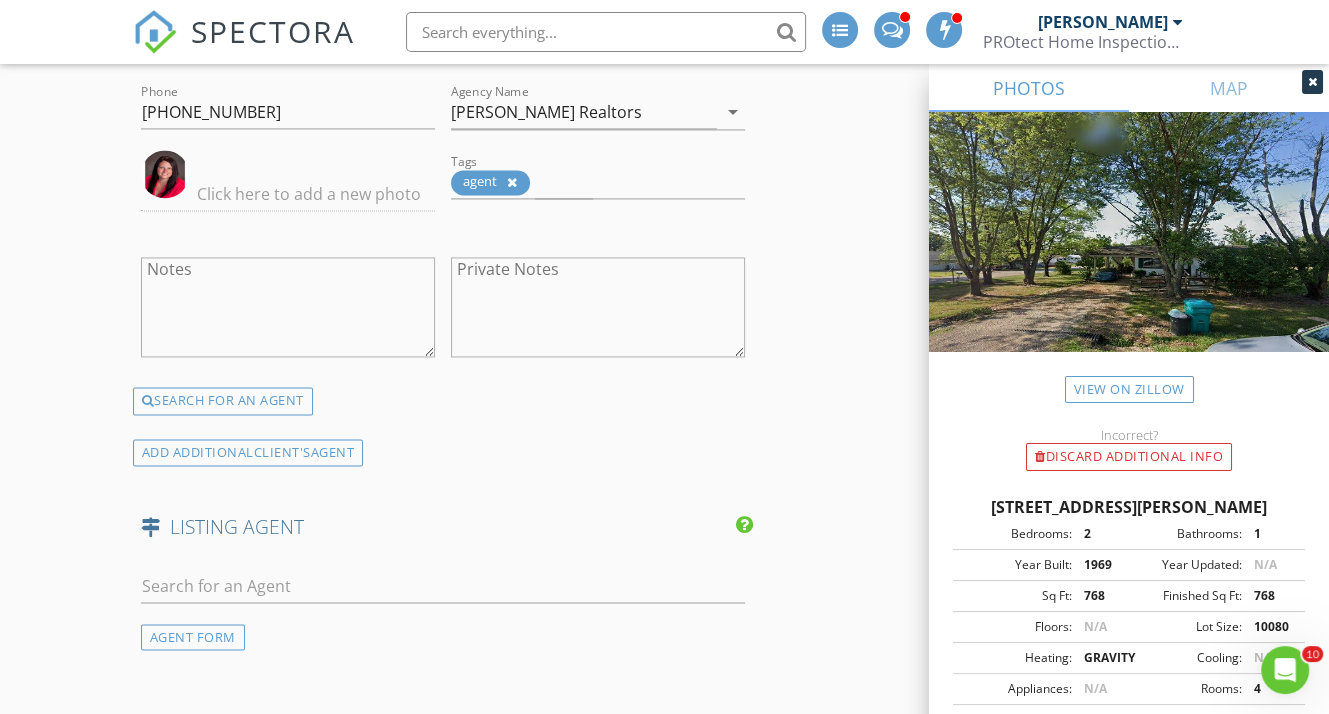 scroll, scrollTop: 2700, scrollLeft: 0, axis: vertical 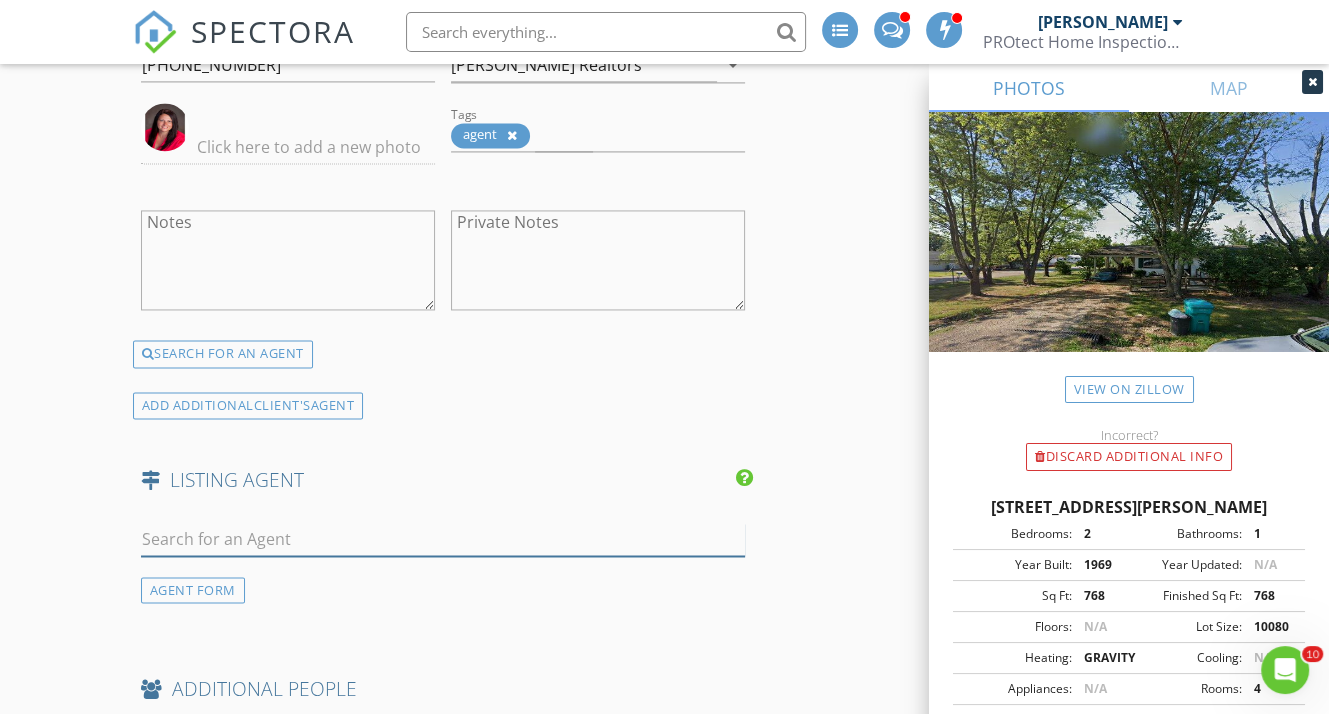 click at bounding box center (443, 539) 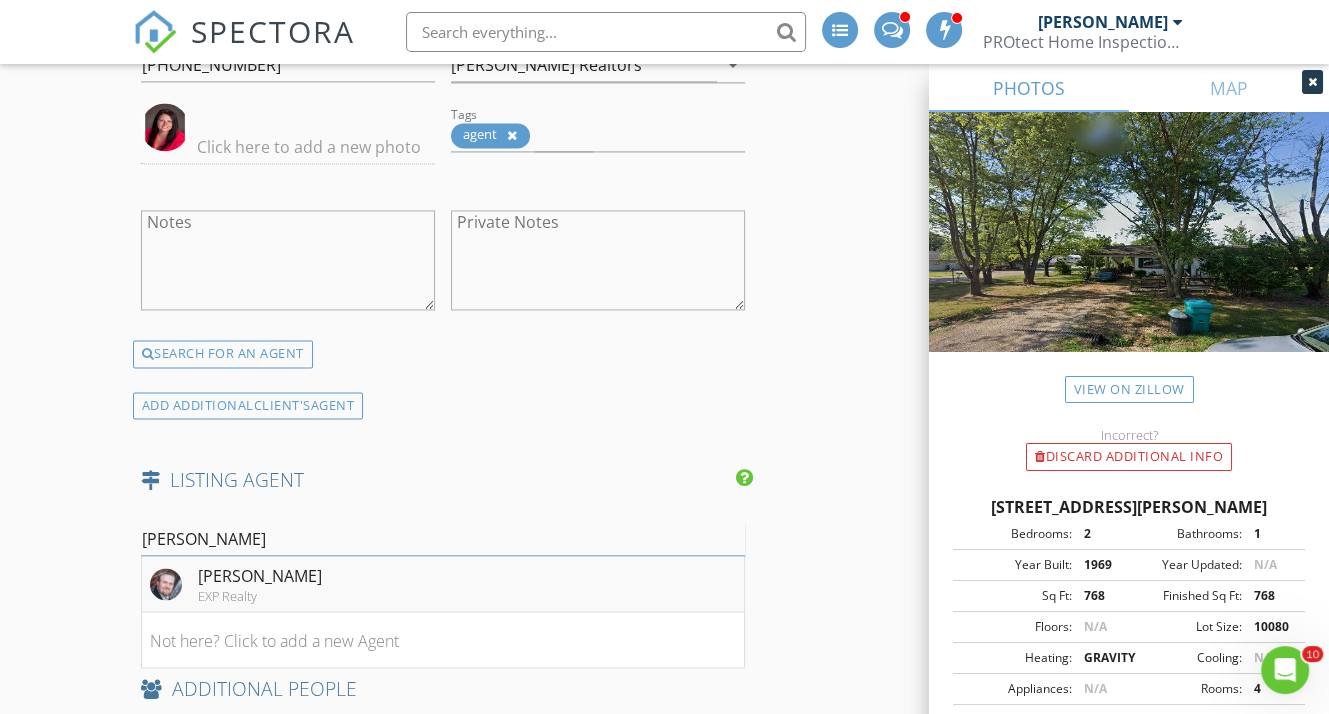 type on "sohn" 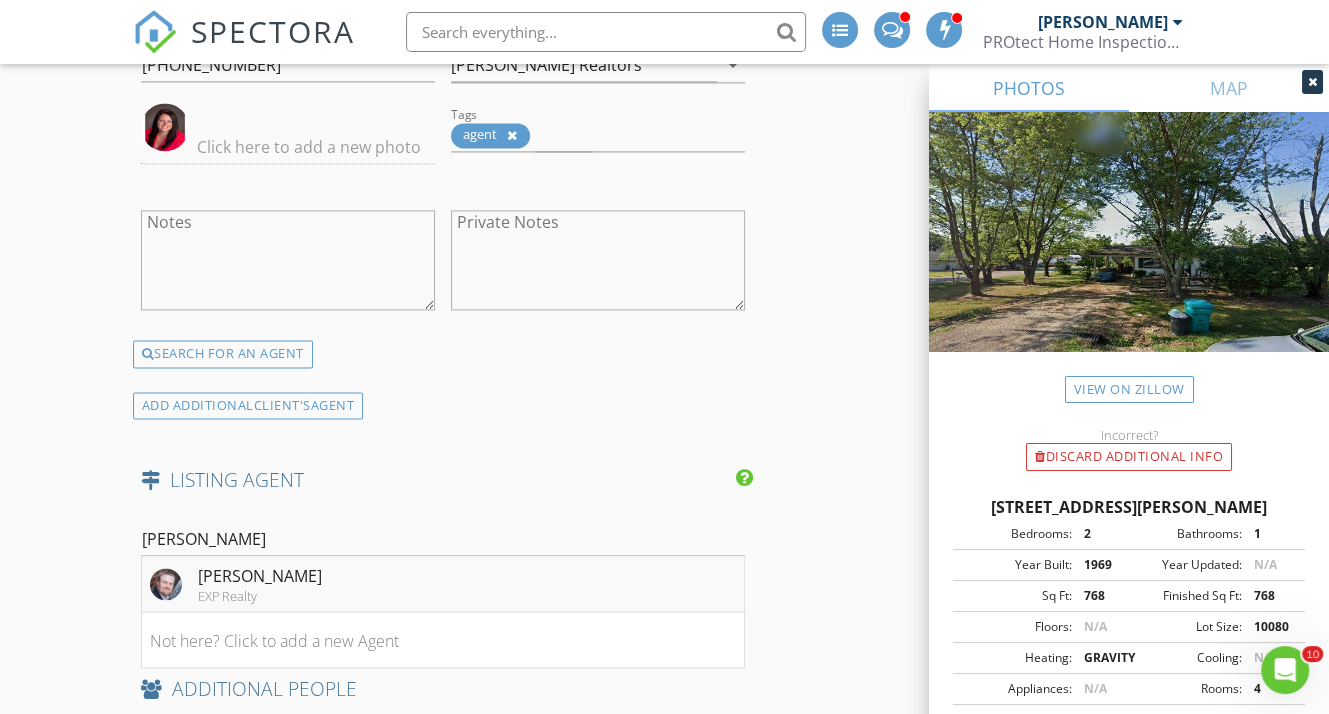 click on "Brian Sohn
EXP Realty" at bounding box center [443, 584] 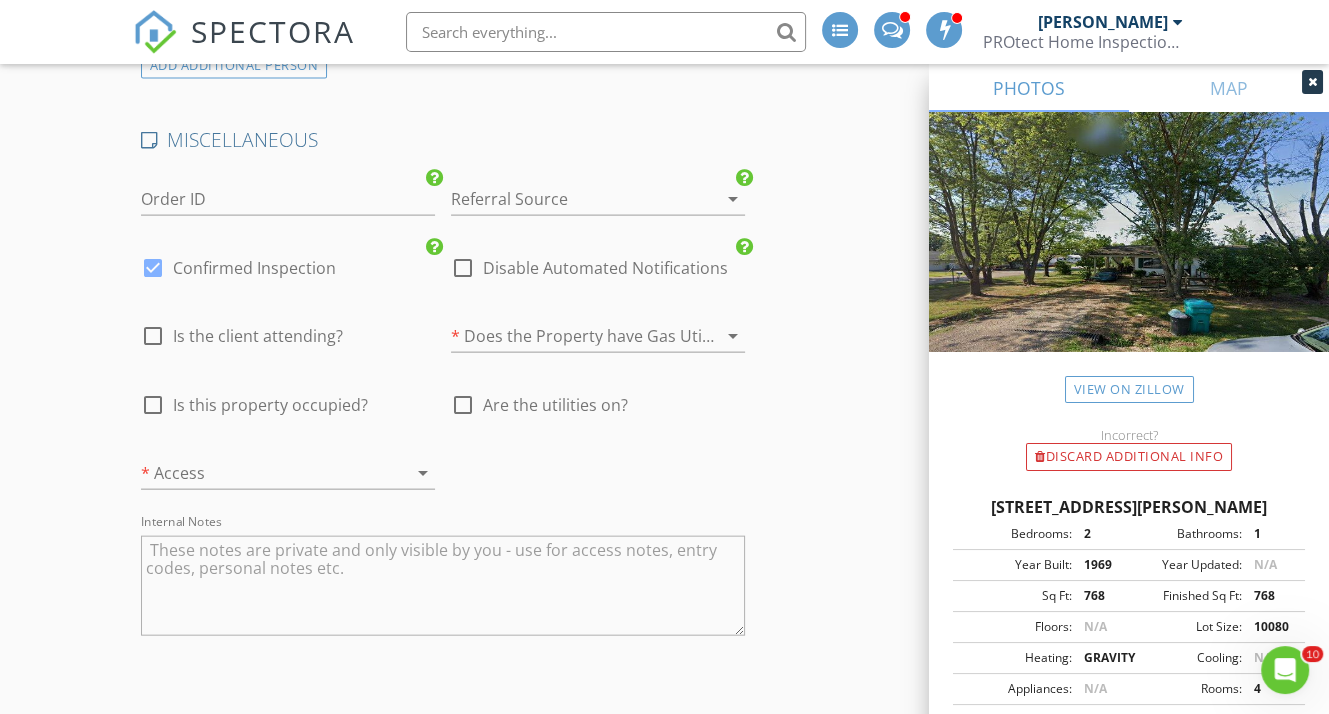 scroll, scrollTop: 3800, scrollLeft: 0, axis: vertical 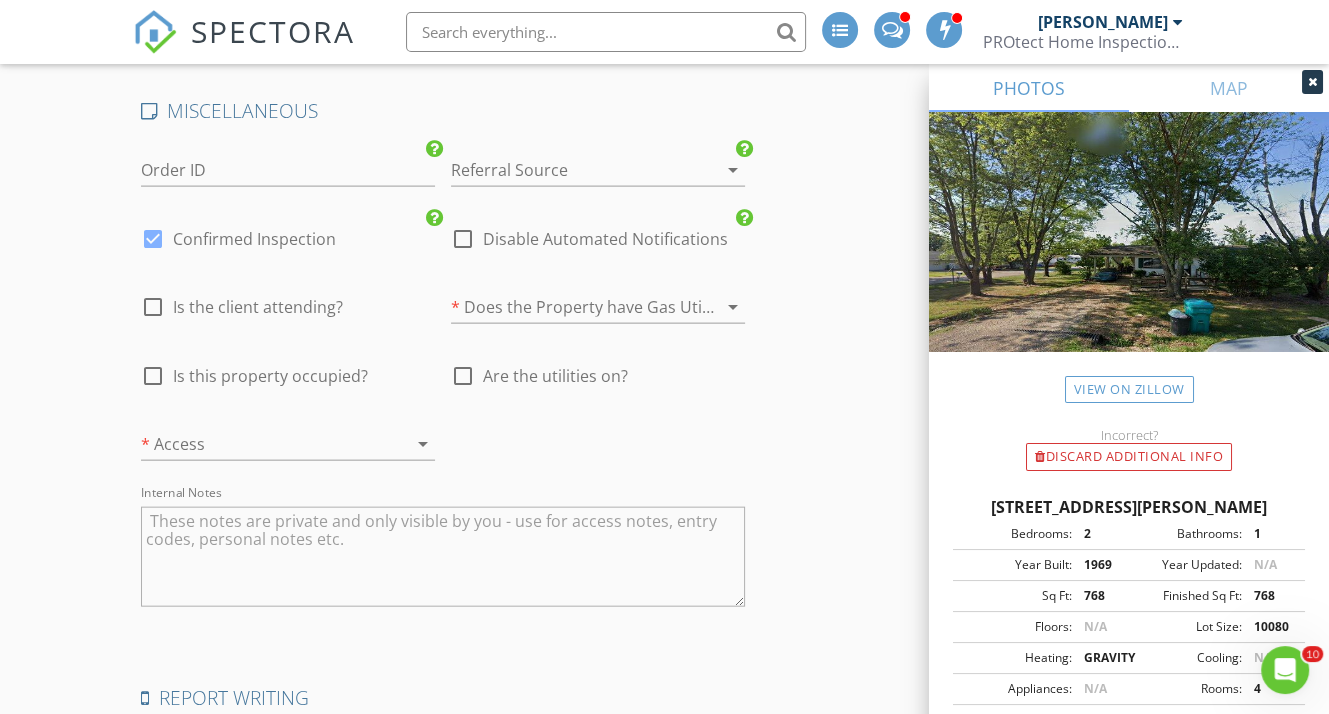 drag, startPoint x: 156, startPoint y: 270, endPoint x: 173, endPoint y: 286, distance: 23.345236 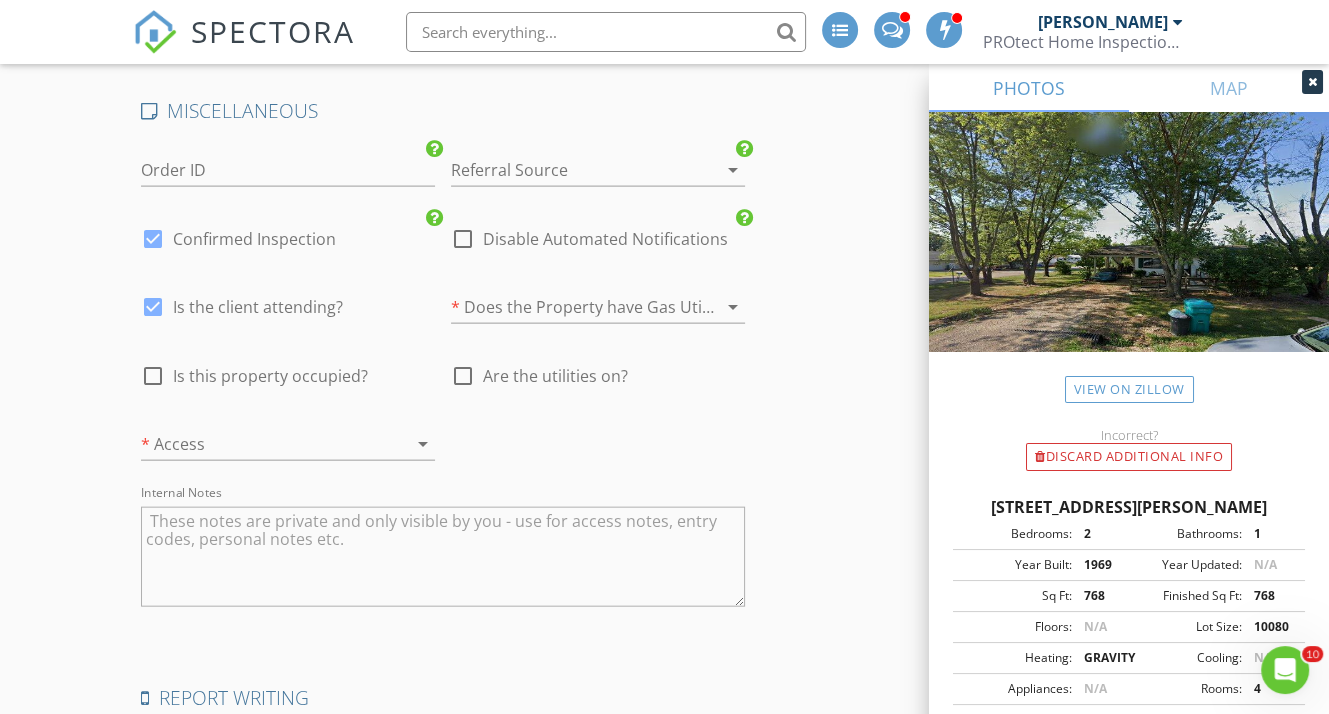 click at bounding box center [570, 307] 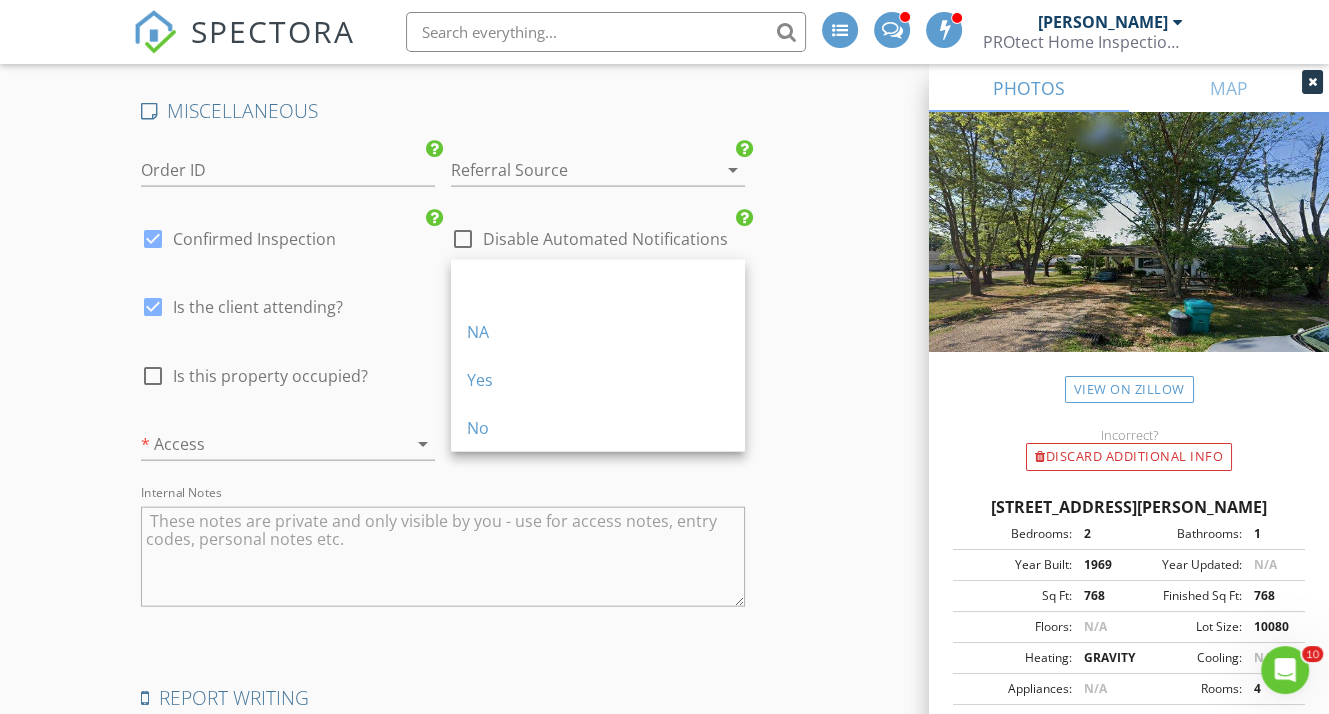 drag, startPoint x: 462, startPoint y: 327, endPoint x: 476, endPoint y: 333, distance: 15.231546 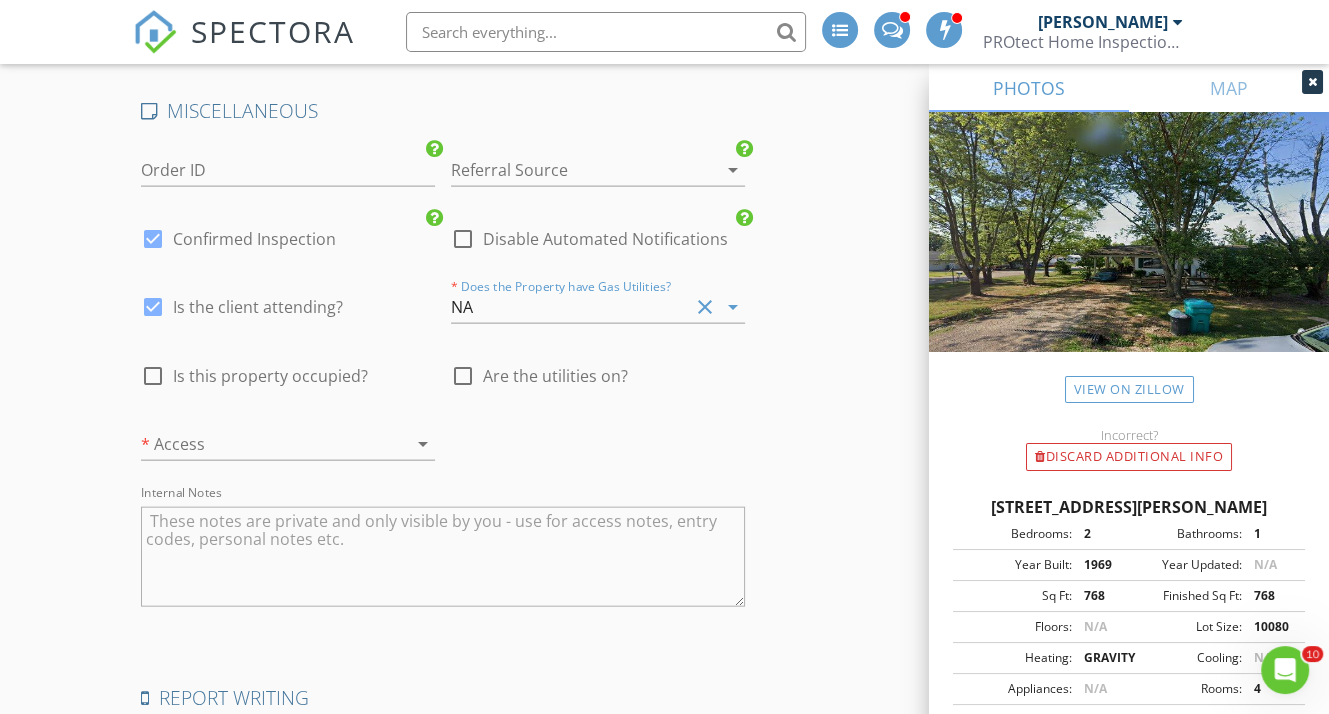 drag, startPoint x: 518, startPoint y: 340, endPoint x: 453, endPoint y: 363, distance: 68.94926 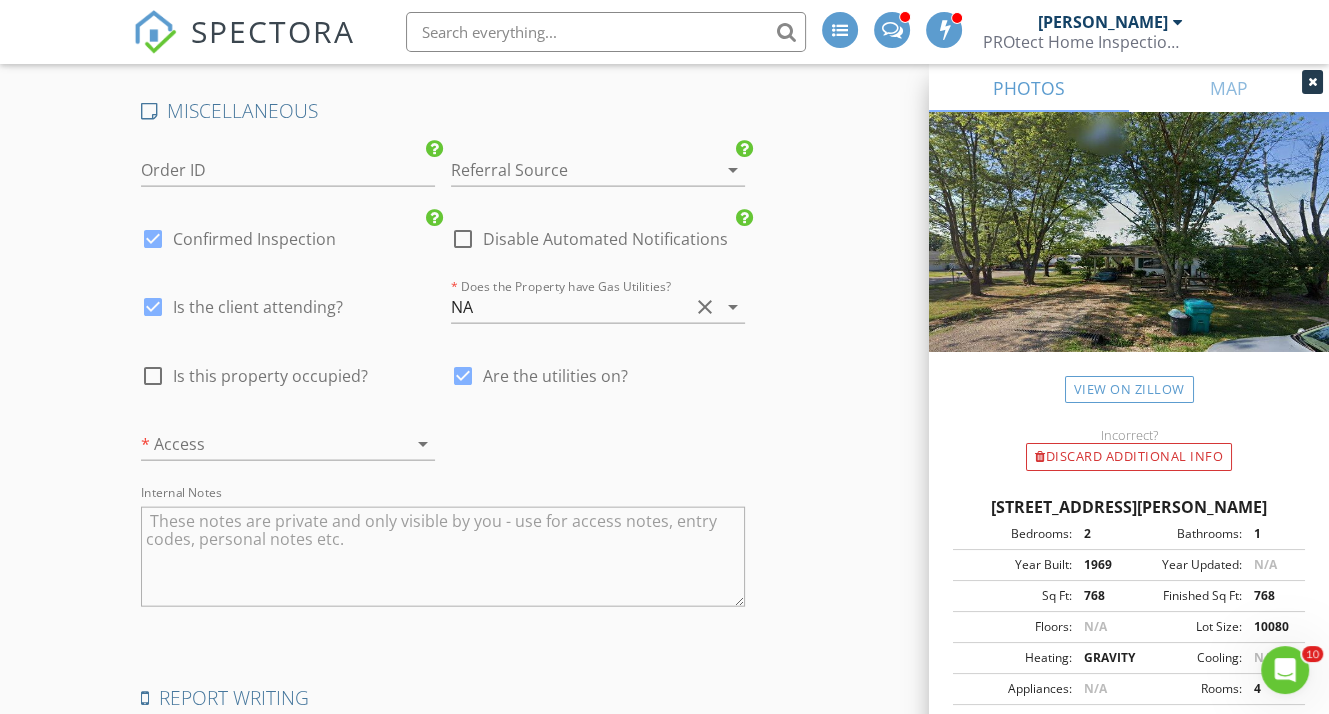 click at bounding box center [443, 557] 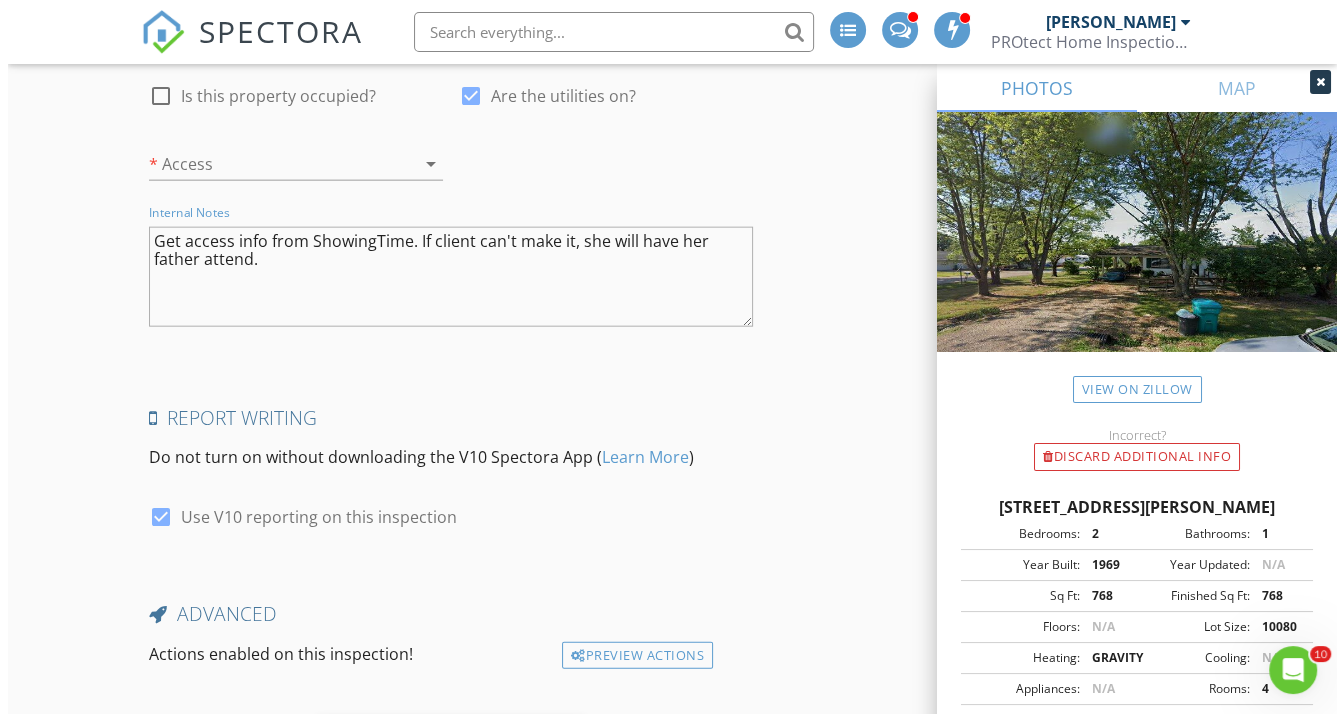 scroll, scrollTop: 4167, scrollLeft: 0, axis: vertical 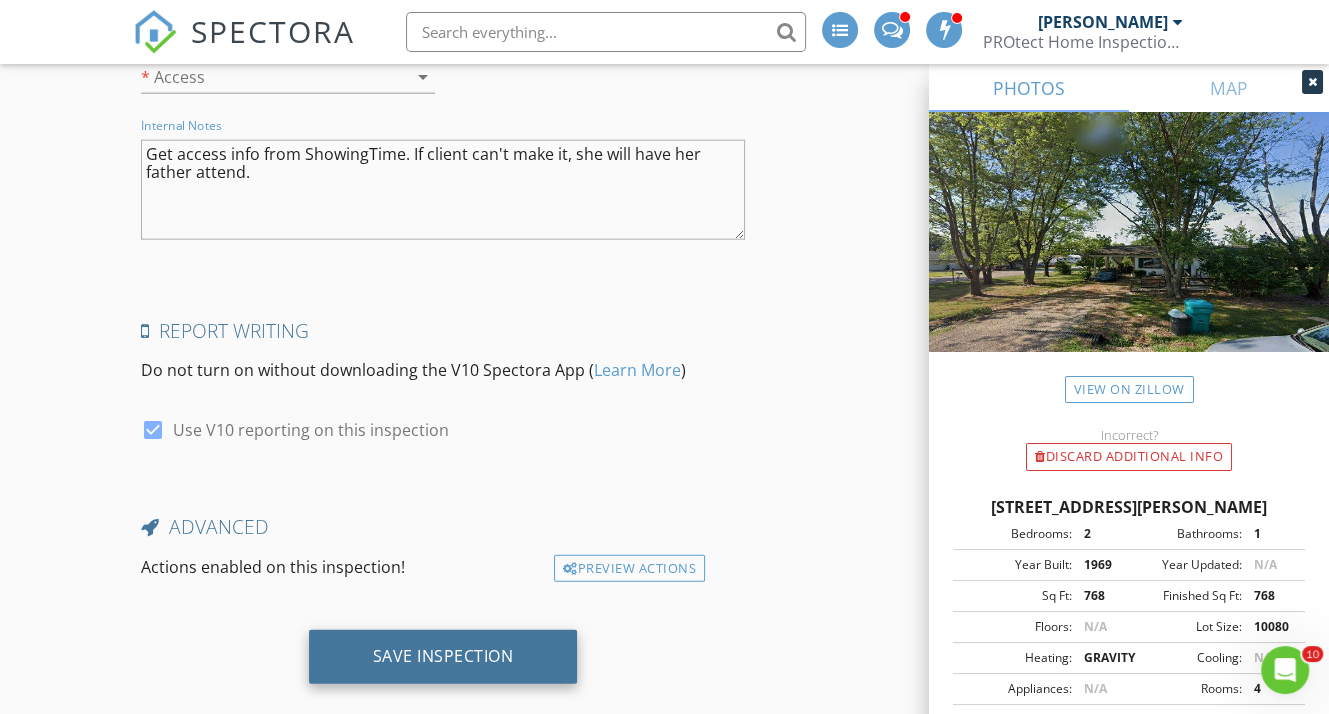 type on "Get access info from ShowingTime. If client can't make it, she will have her father attend." 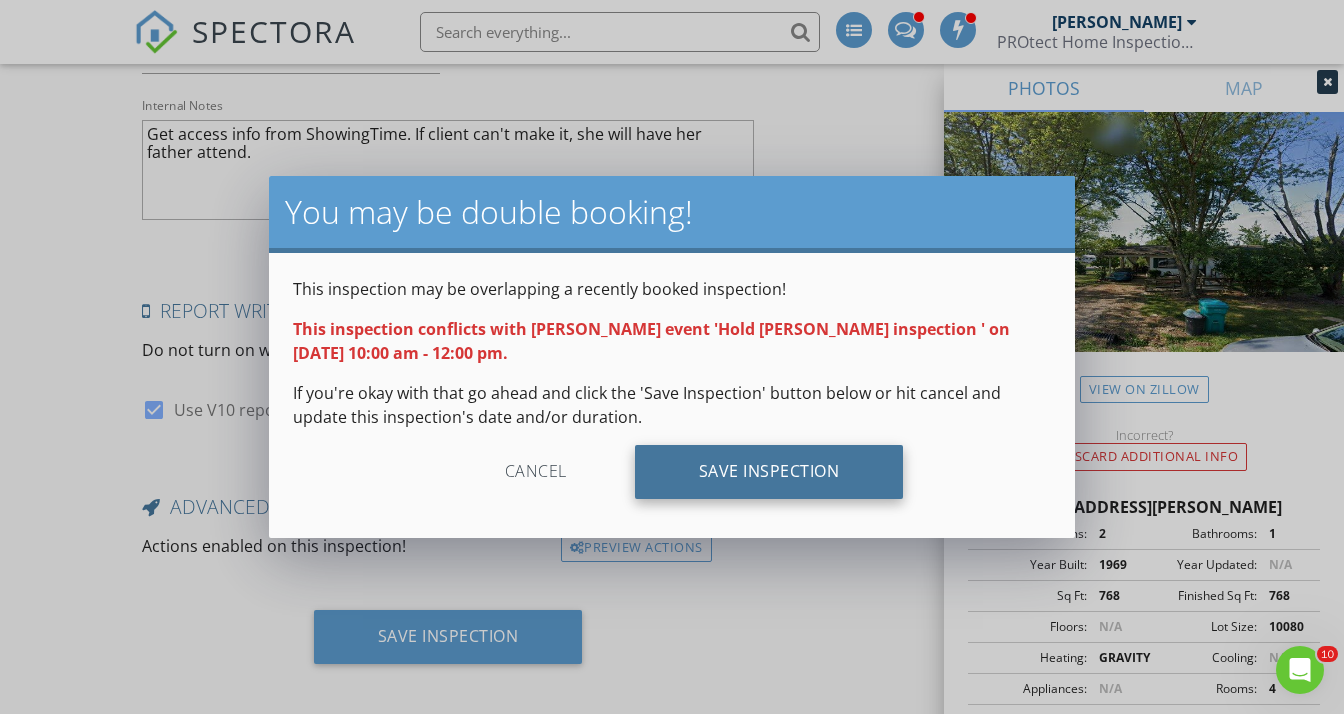 click on "Save Inspection" at bounding box center [769, 472] 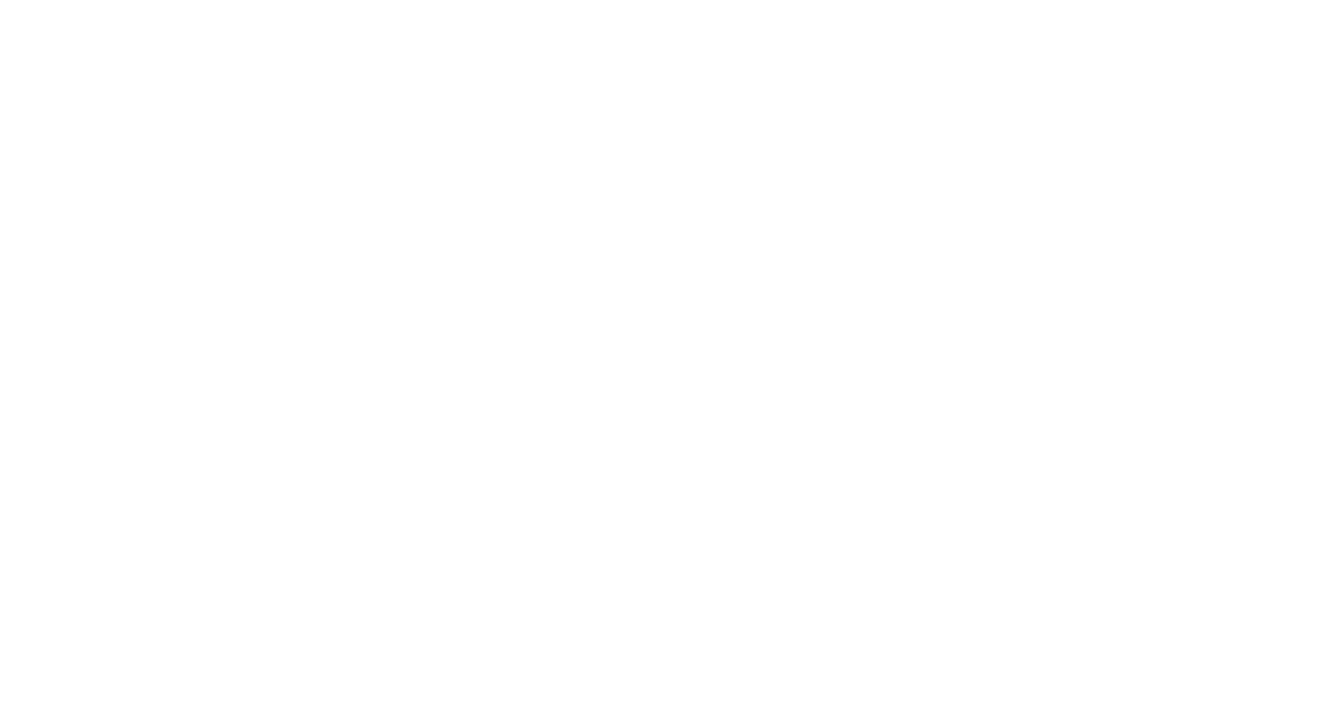 scroll, scrollTop: 0, scrollLeft: 0, axis: both 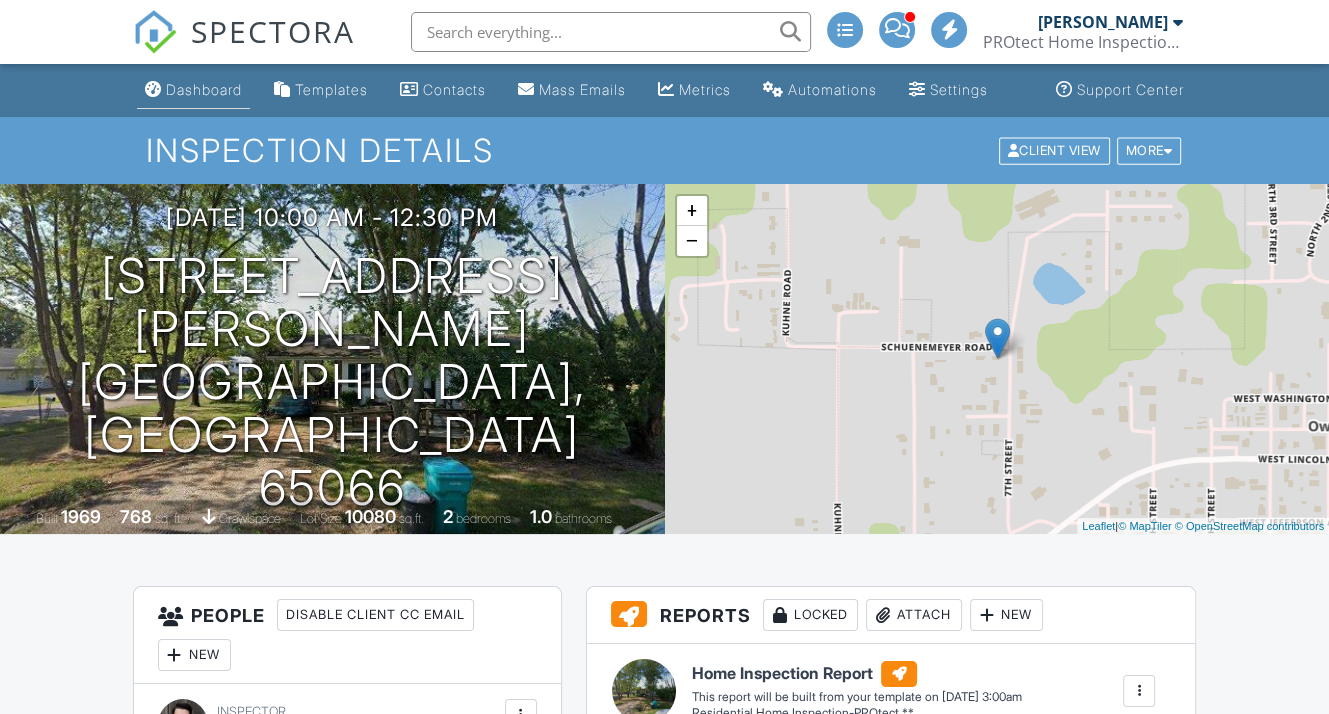 click on "Dashboard" at bounding box center (204, 89) 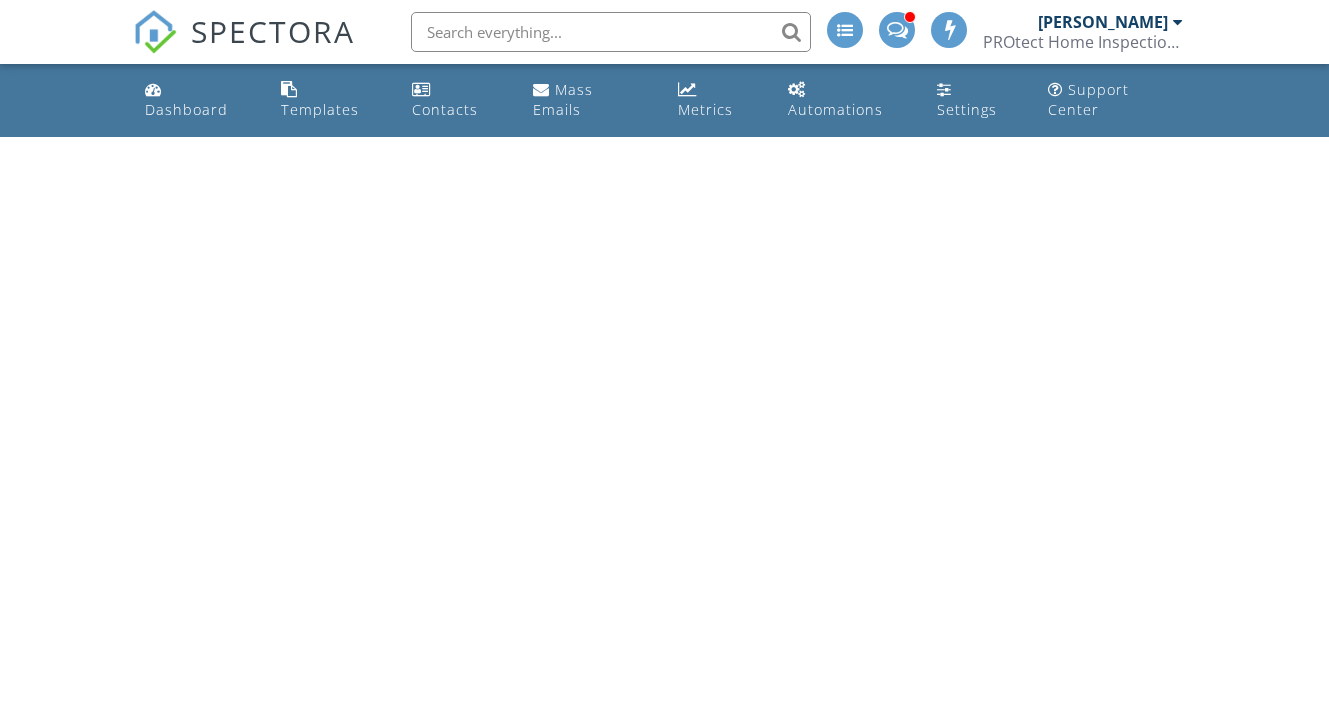 scroll, scrollTop: 0, scrollLeft: 0, axis: both 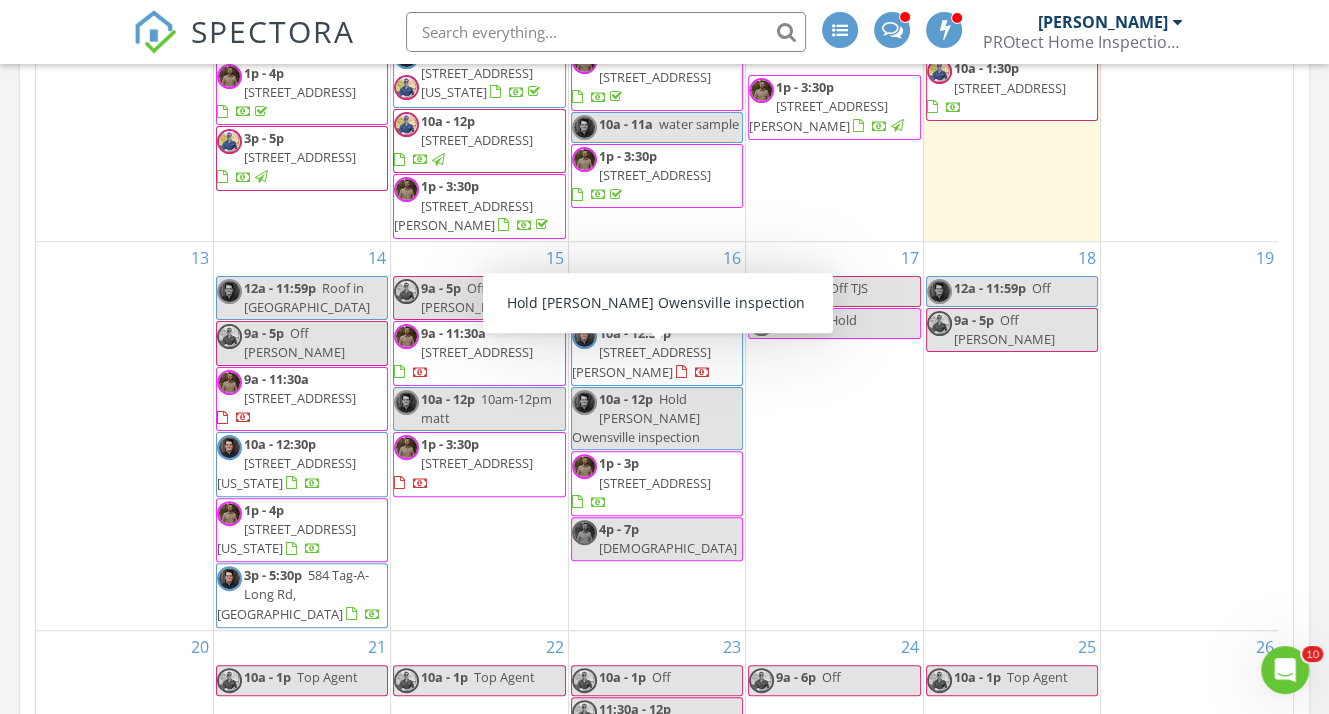 click on "Hold [PERSON_NAME] Owensville inspection" at bounding box center (636, 418) 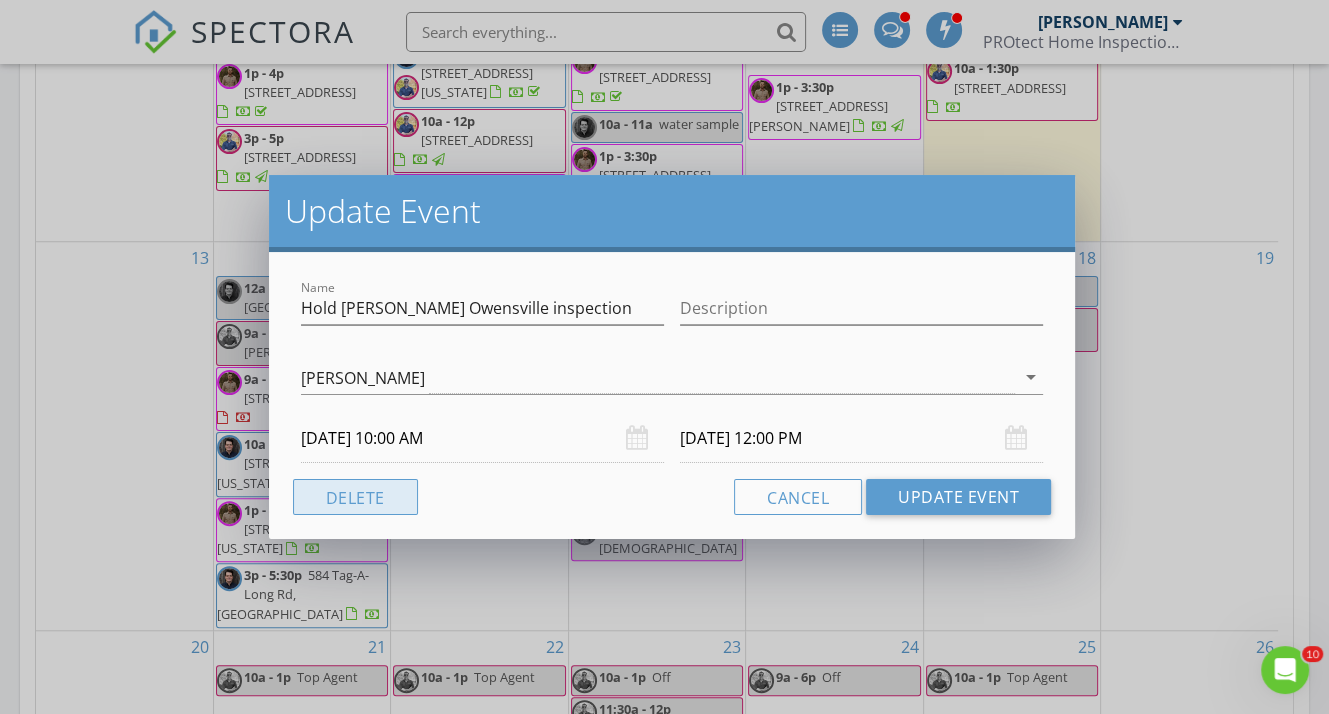click on "Delete" at bounding box center (355, 497) 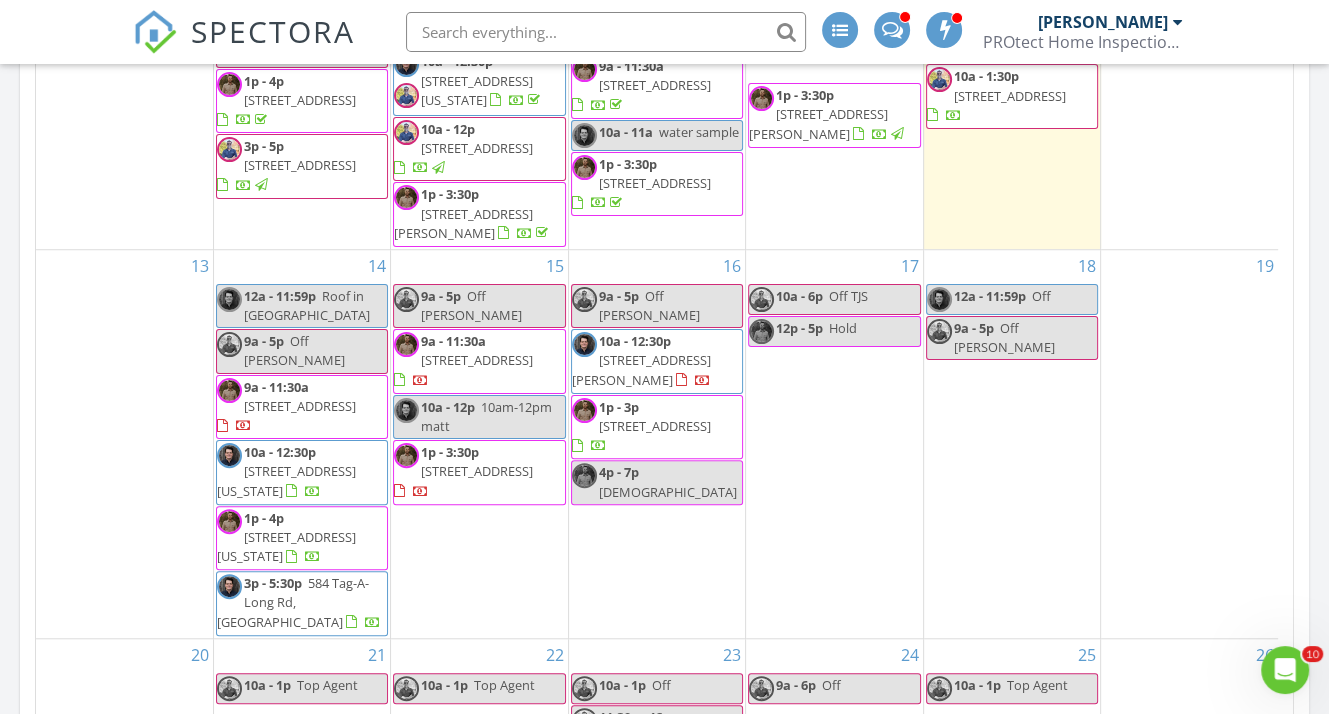 scroll, scrollTop: 300, scrollLeft: 0, axis: vertical 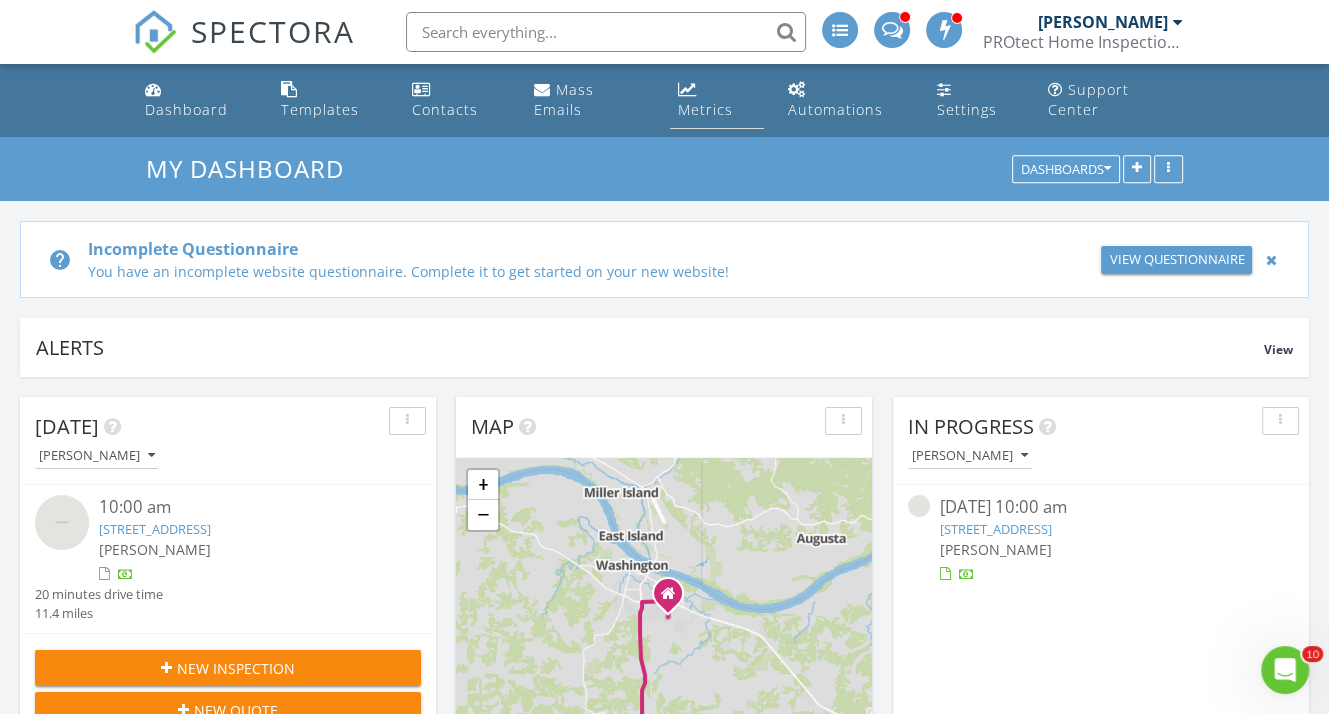 click at bounding box center (687, 89) 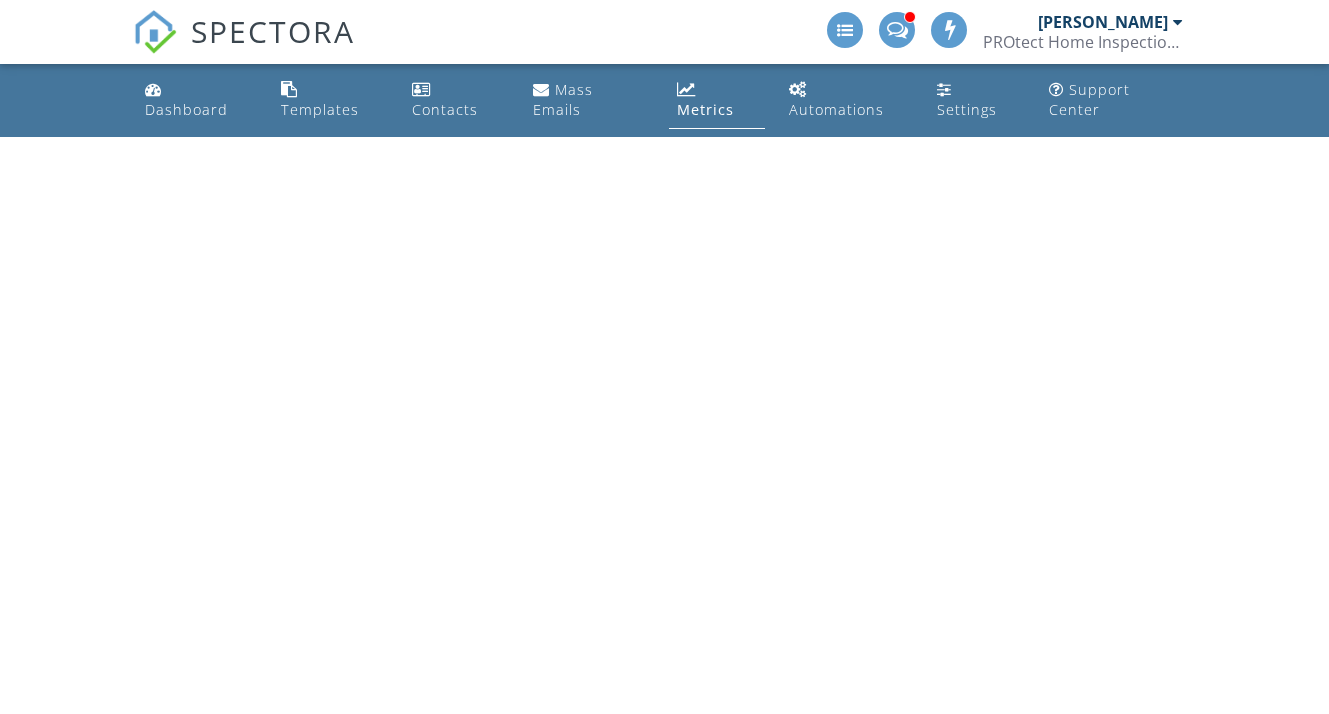 scroll, scrollTop: 0, scrollLeft: 0, axis: both 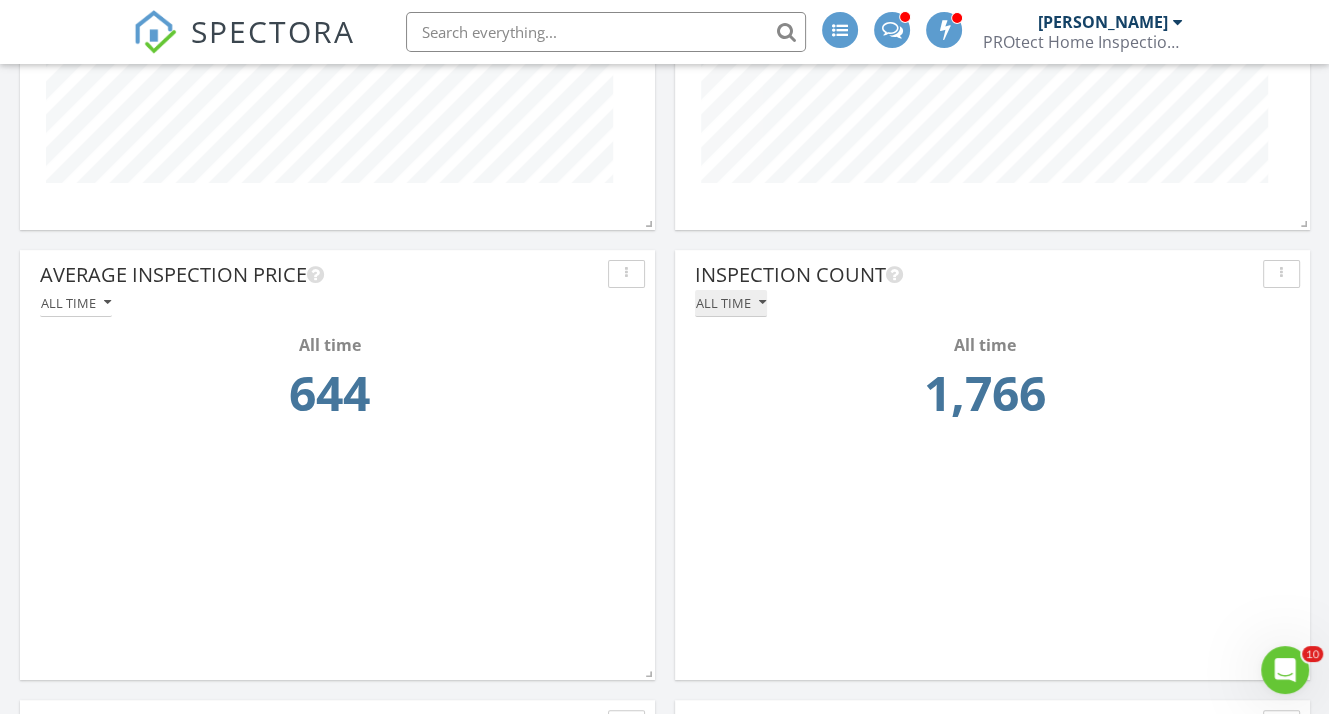 click on "All time" at bounding box center [731, 303] 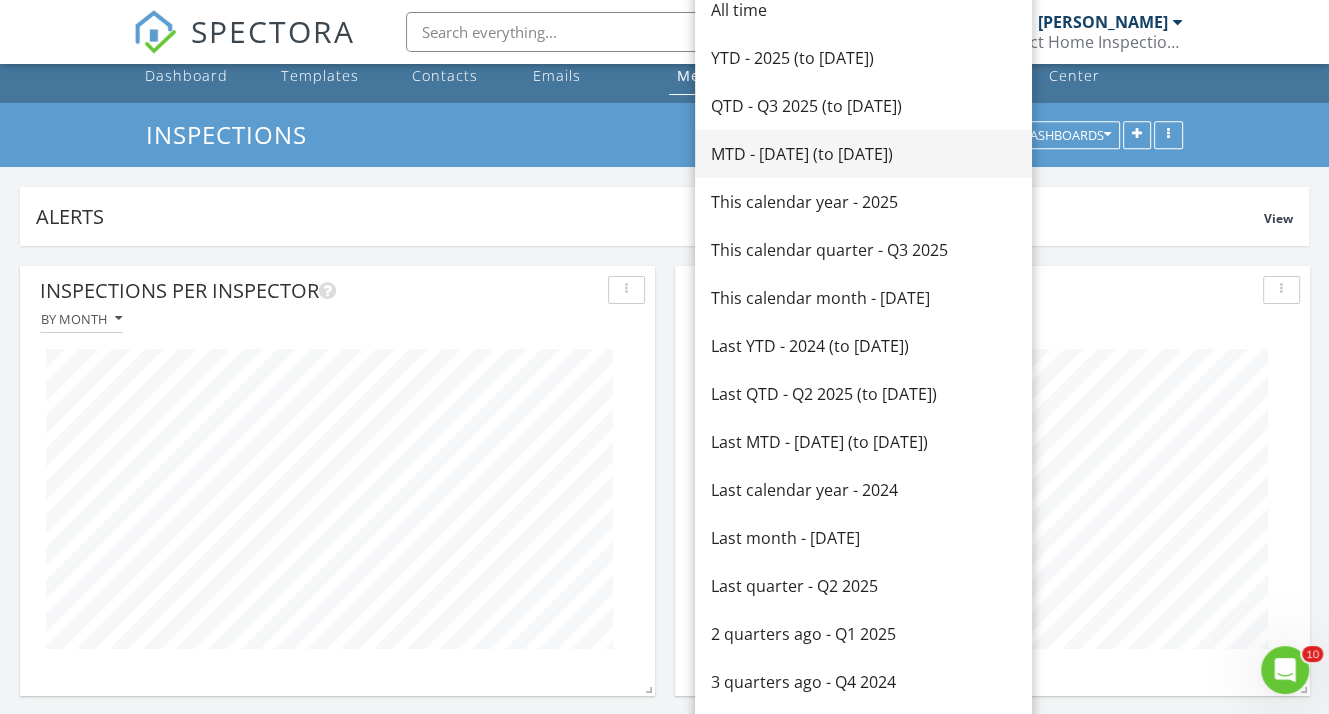 scroll, scrollTop: 0, scrollLeft: 0, axis: both 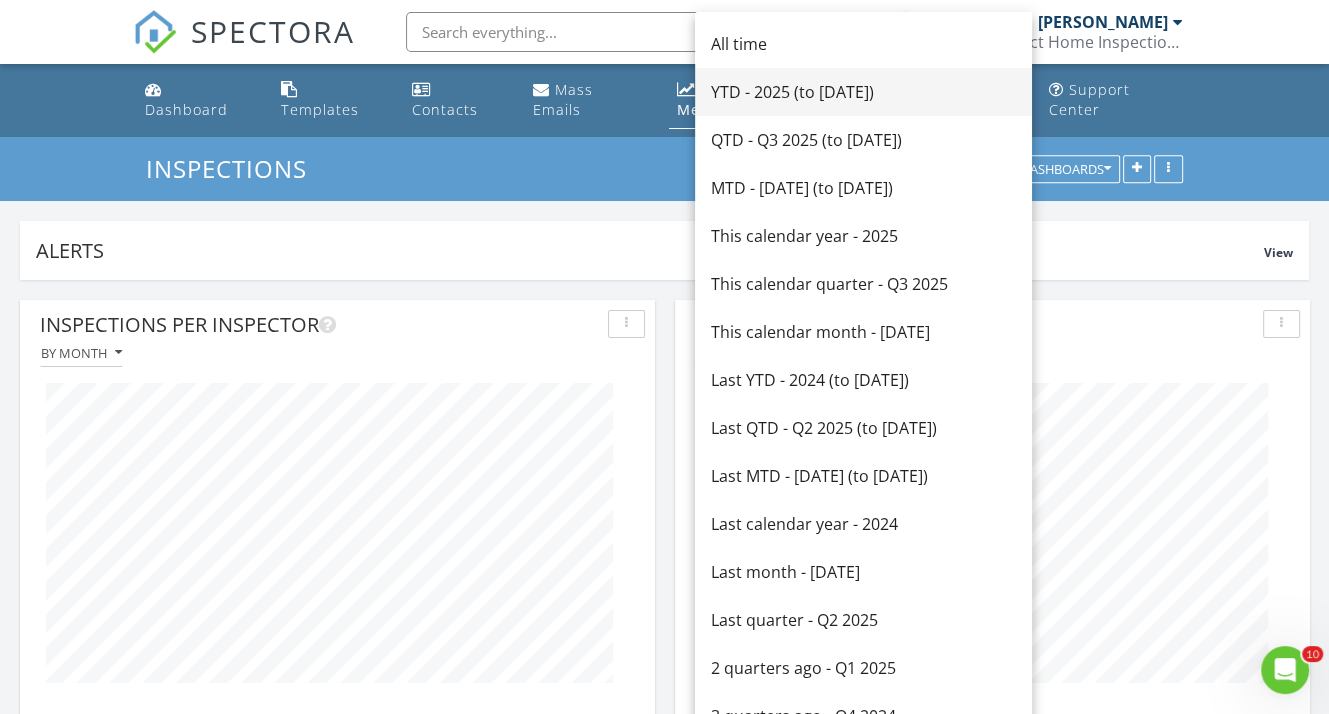 click on "YTD - 2025 (to Jul 11th)" at bounding box center [863, 92] 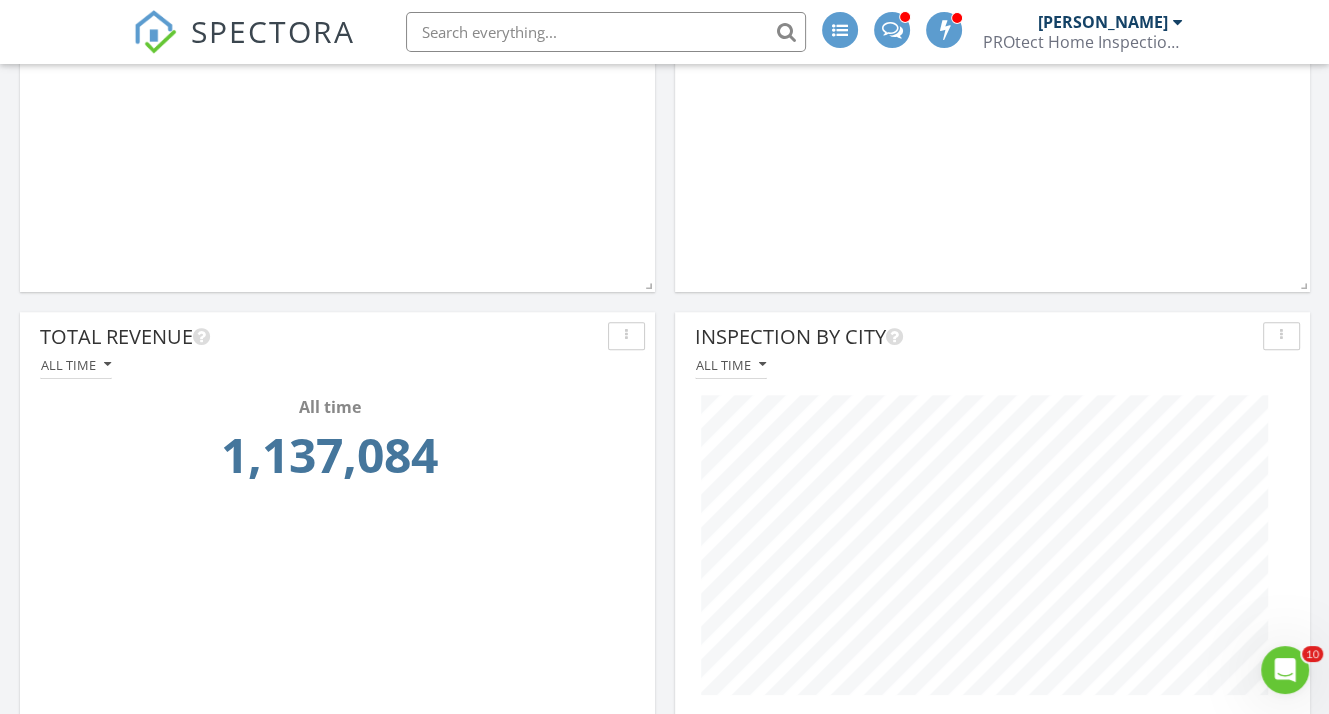 scroll, scrollTop: 900, scrollLeft: 0, axis: vertical 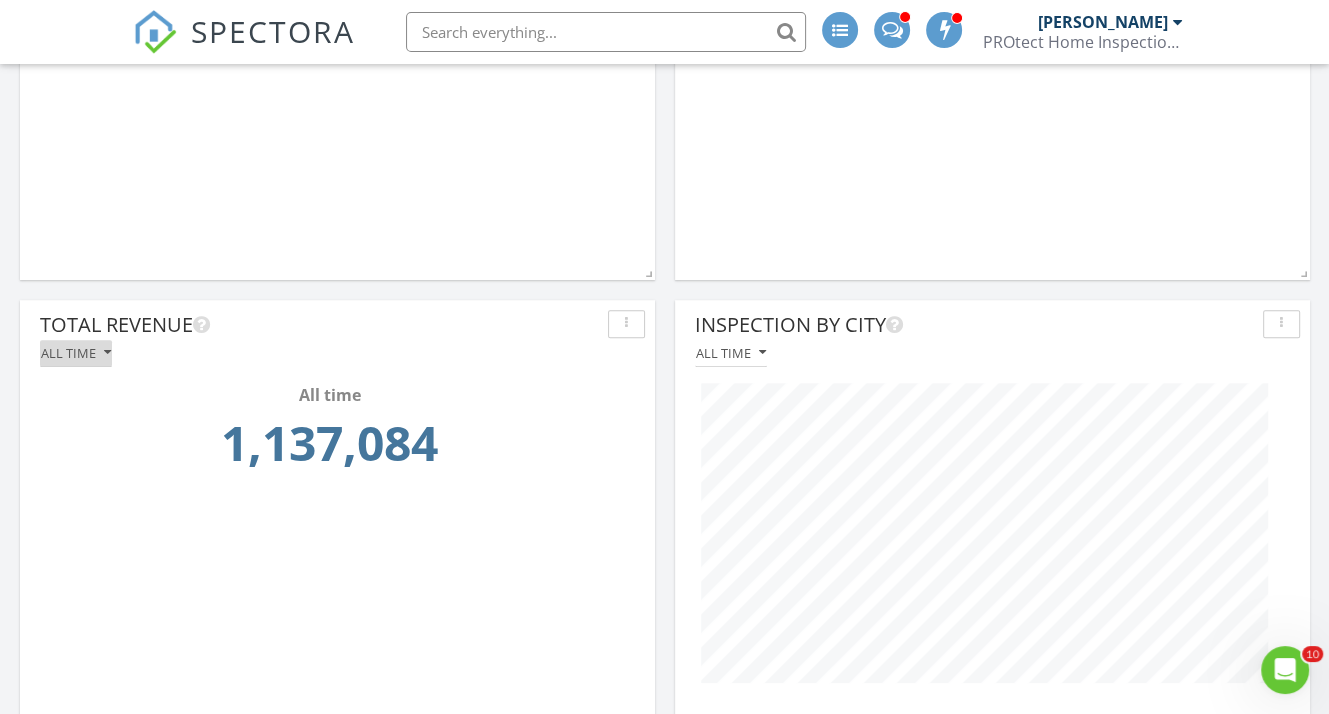 click at bounding box center (107, 353) 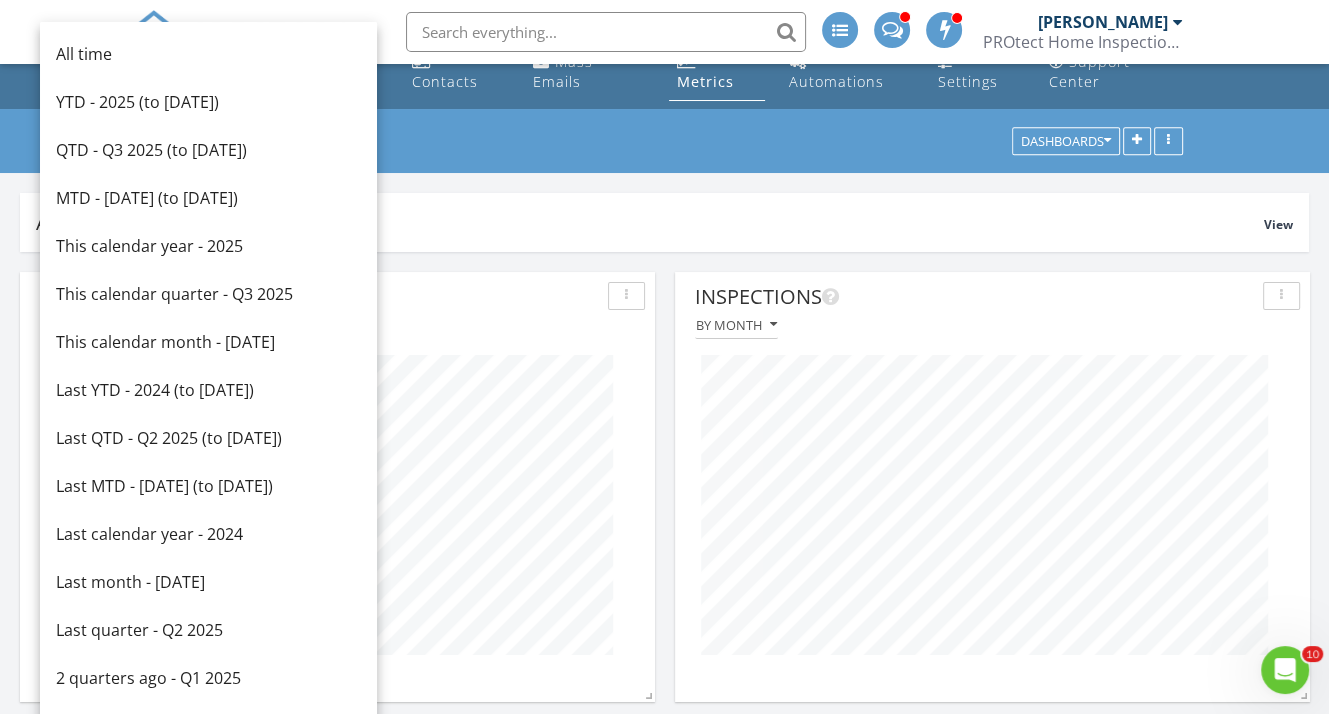 scroll, scrollTop: 0, scrollLeft: 0, axis: both 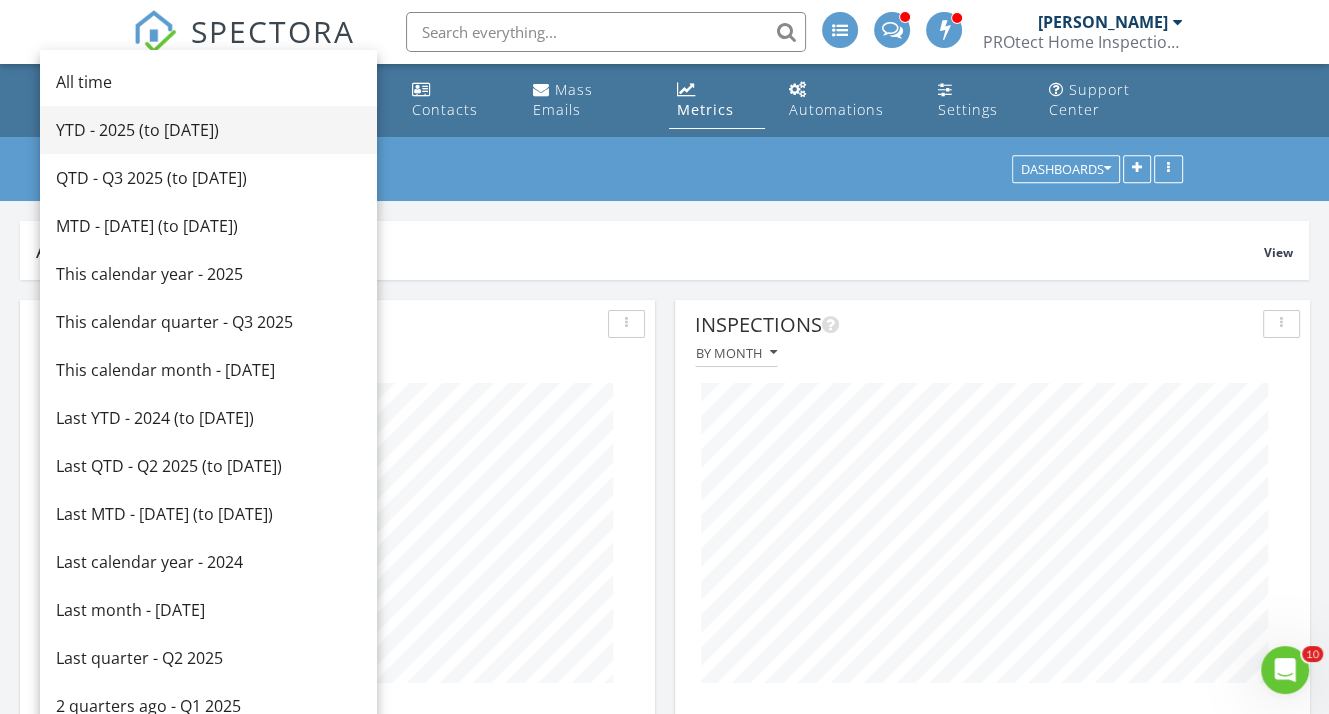 click on "YTD - 2025 (to Jul 11th)" at bounding box center (208, 130) 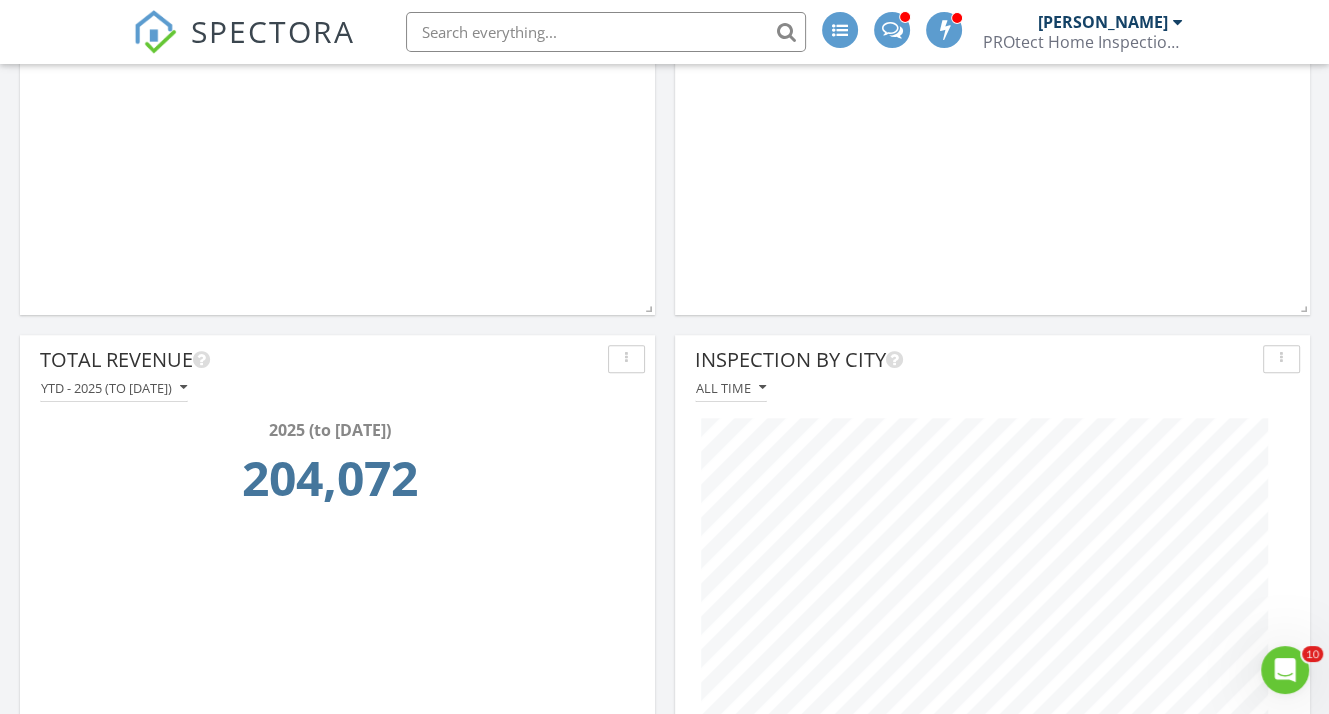 scroll, scrollTop: 900, scrollLeft: 0, axis: vertical 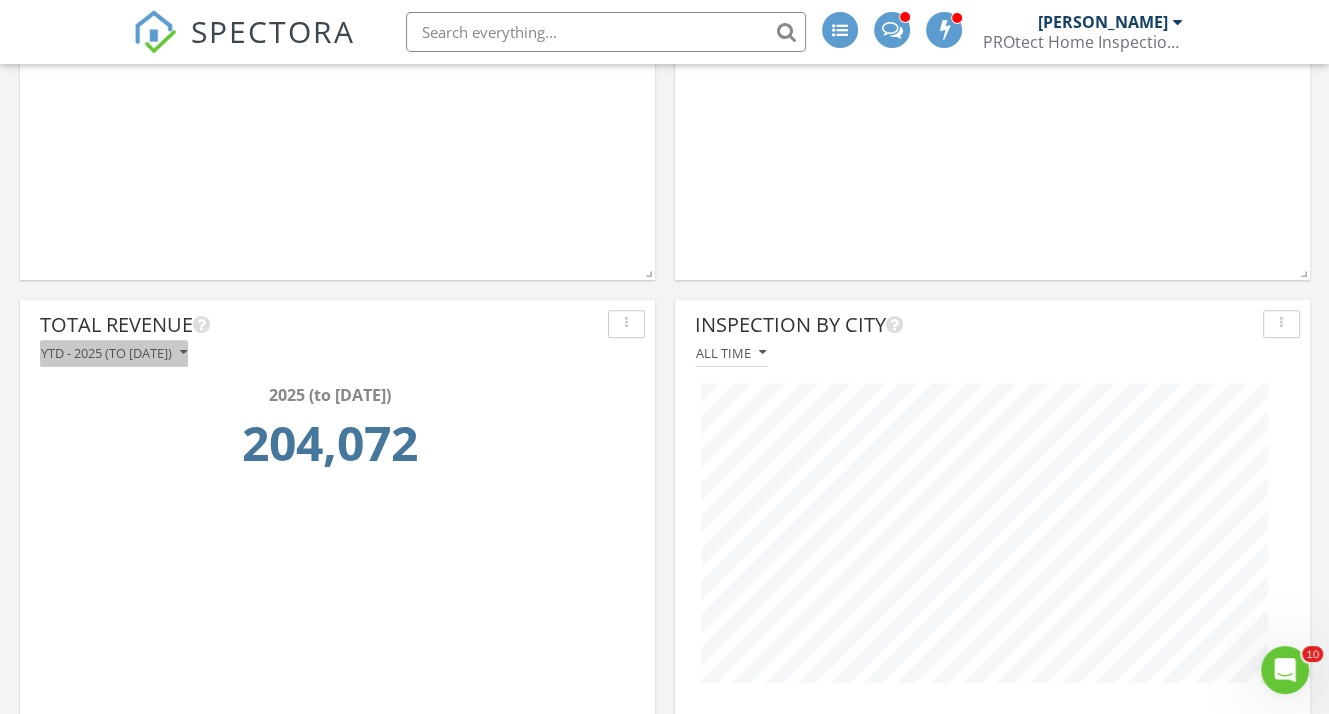 click on "YTD - 2025 (to Jul 11th)" at bounding box center [114, 353] 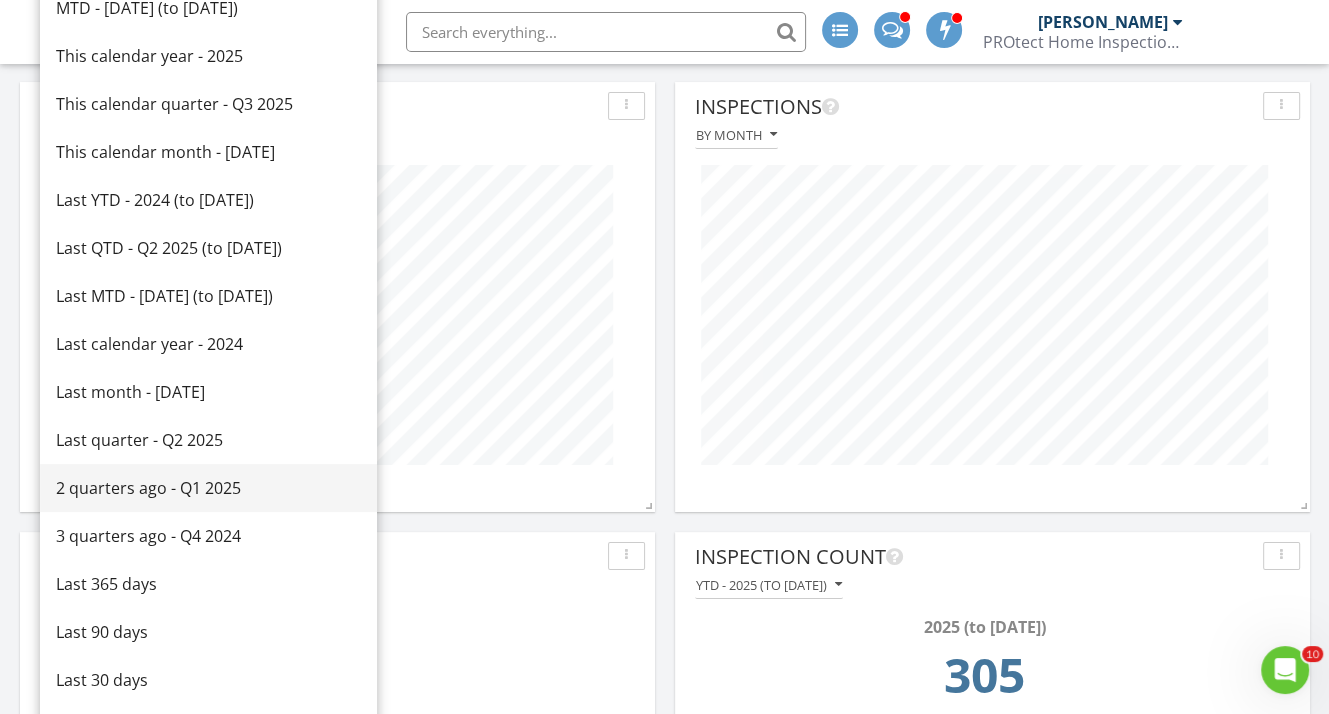 scroll, scrollTop: 16, scrollLeft: 0, axis: vertical 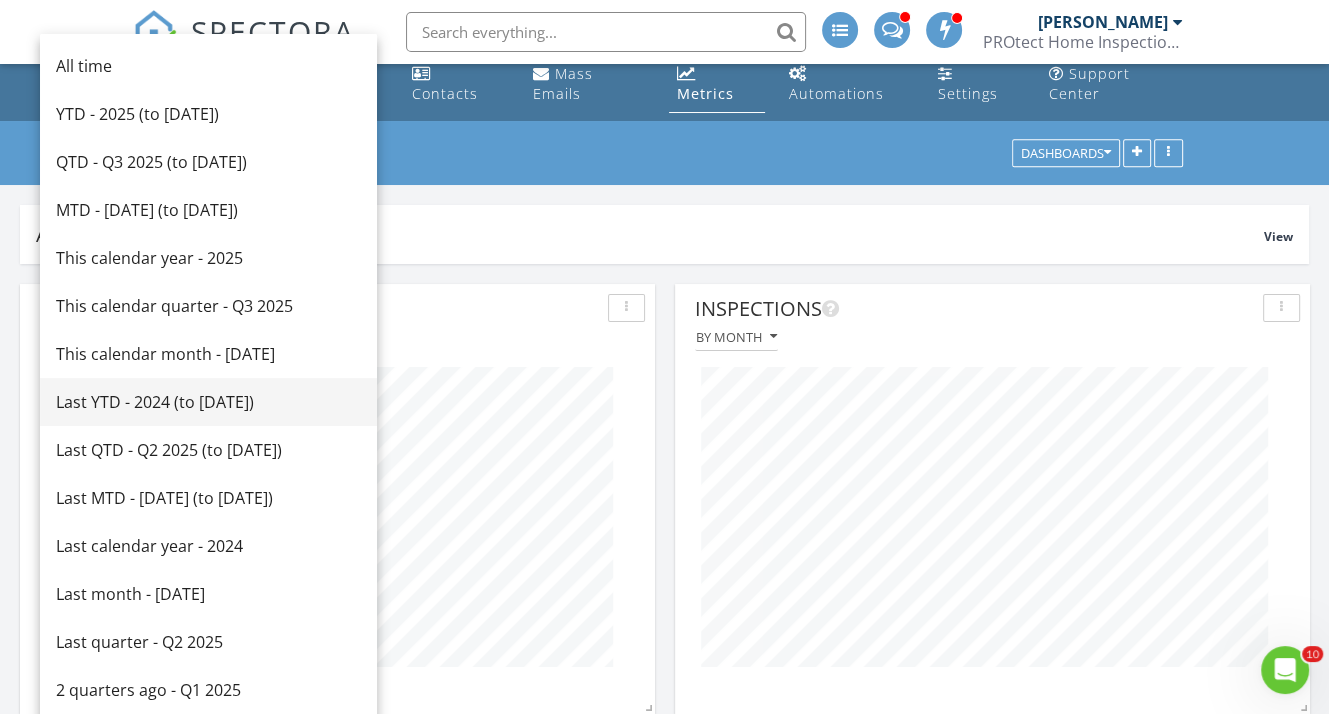 click on "Last YTD - 2024 (to Jul 11th)" at bounding box center [208, 402] 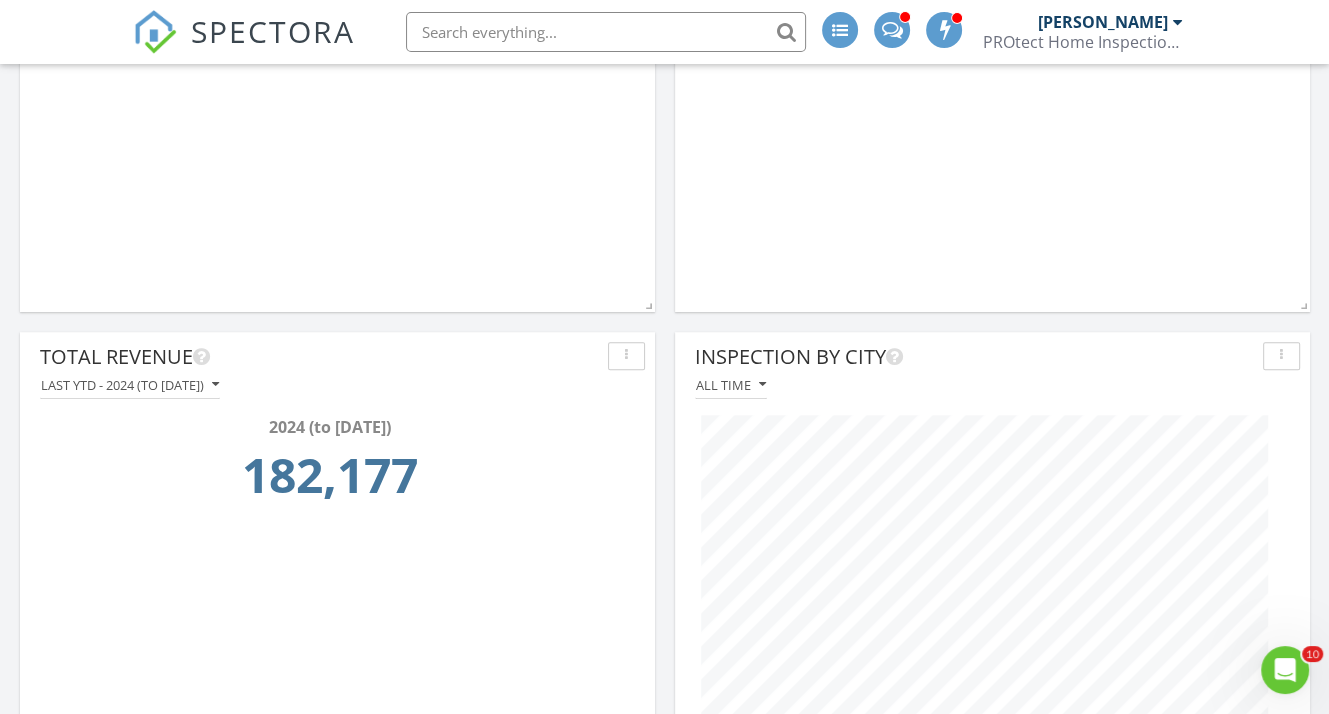 scroll, scrollTop: 916, scrollLeft: 0, axis: vertical 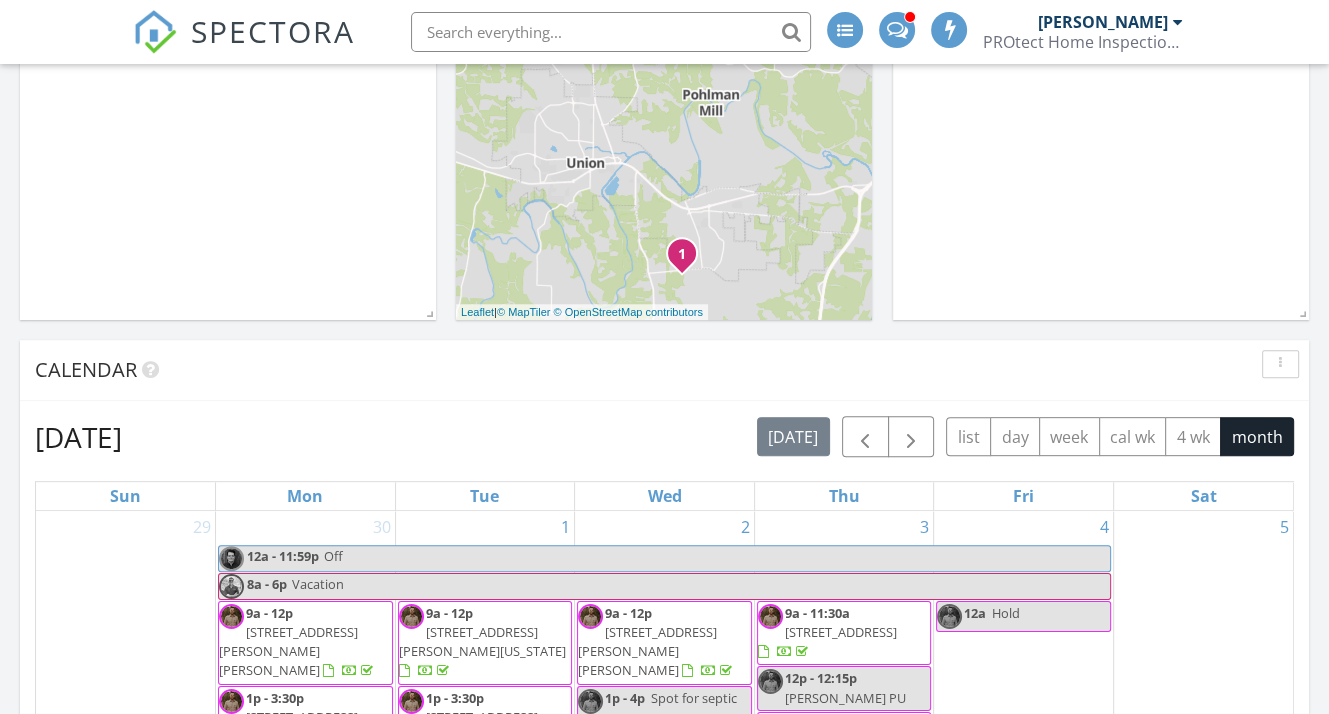 click on "SPECTORA
[PERSON_NAME]
PROtect Home Inspections
Role:
Inspector
Change Role
Dashboard
New Inspection
Inspections
Calendar
Template Editor
Contacts
Mass Emails
Automations
Team
Metrics
Payments
Data Exports
Billing
Conversations
Tasks
Reporting
Advanced
Equipment
Settings
What's New
Sign Out
Change Active Role
Your account has more than one possible role. Please choose how you'd like to view the site:
Company/Agency
City
Role
Dashboard
Templates
Contacts
Mass Emails
Metrics
Automations
Settings
Support Center" at bounding box center [664, 858] 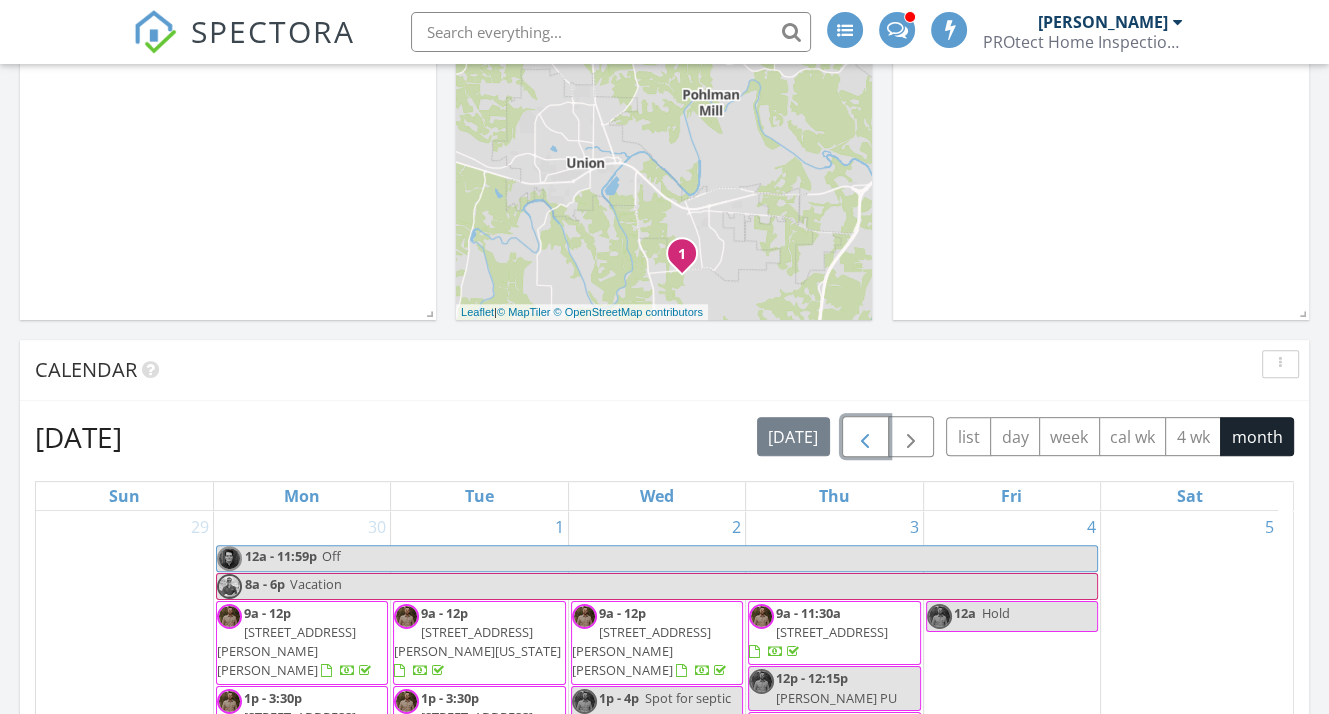 click at bounding box center [865, 437] 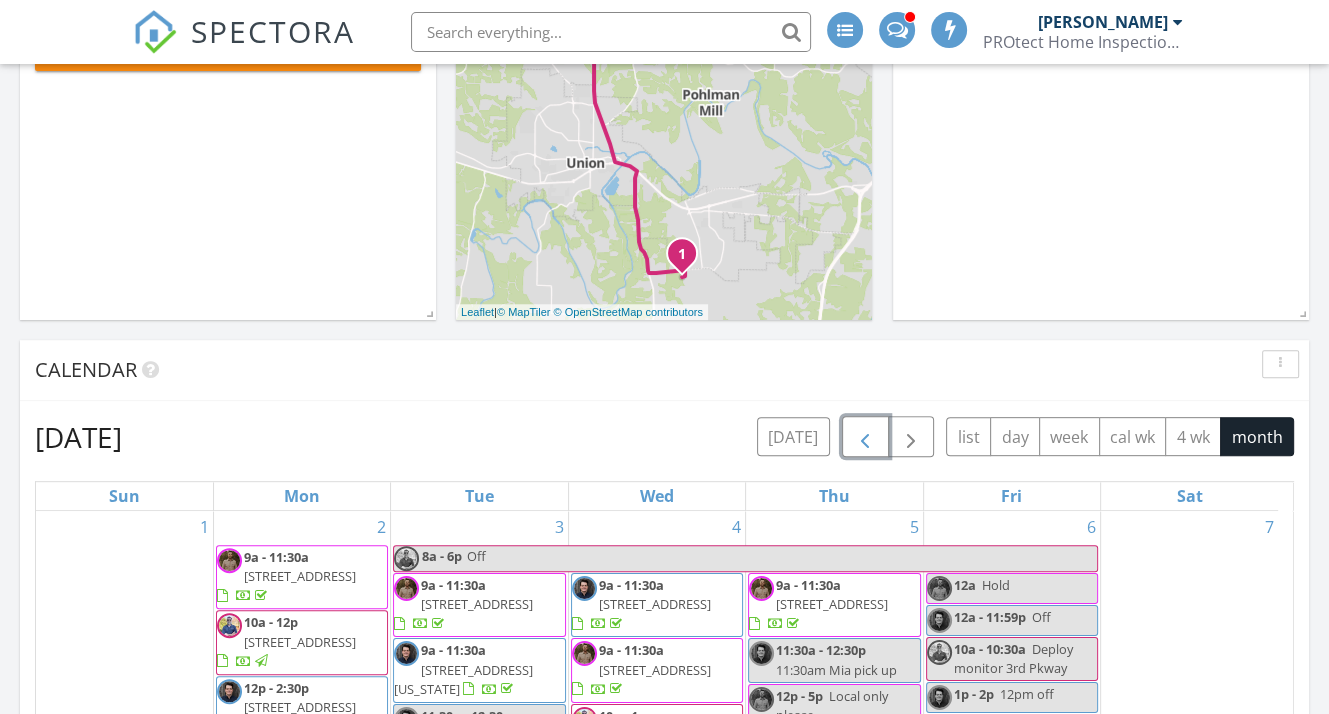 scroll, scrollTop: 696, scrollLeft: 0, axis: vertical 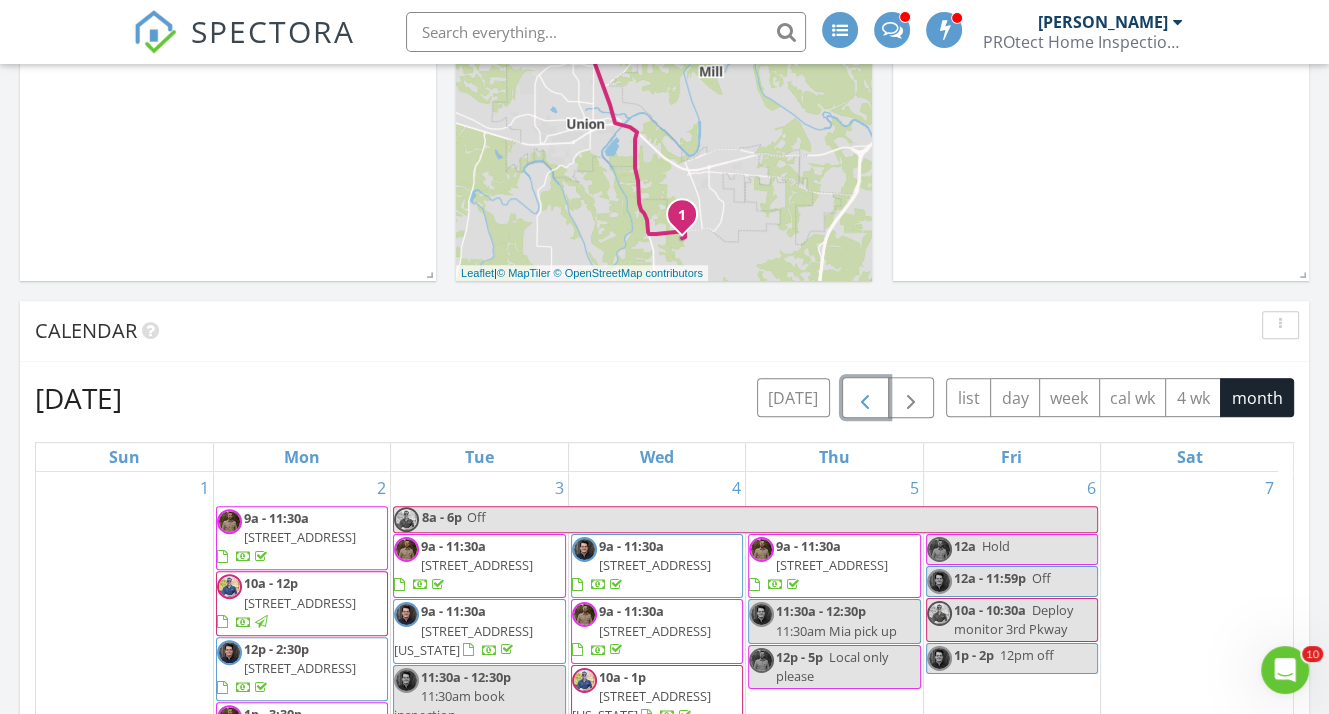 drag, startPoint x: 394, startPoint y: 570, endPoint x: 357, endPoint y: 575, distance: 37.336308 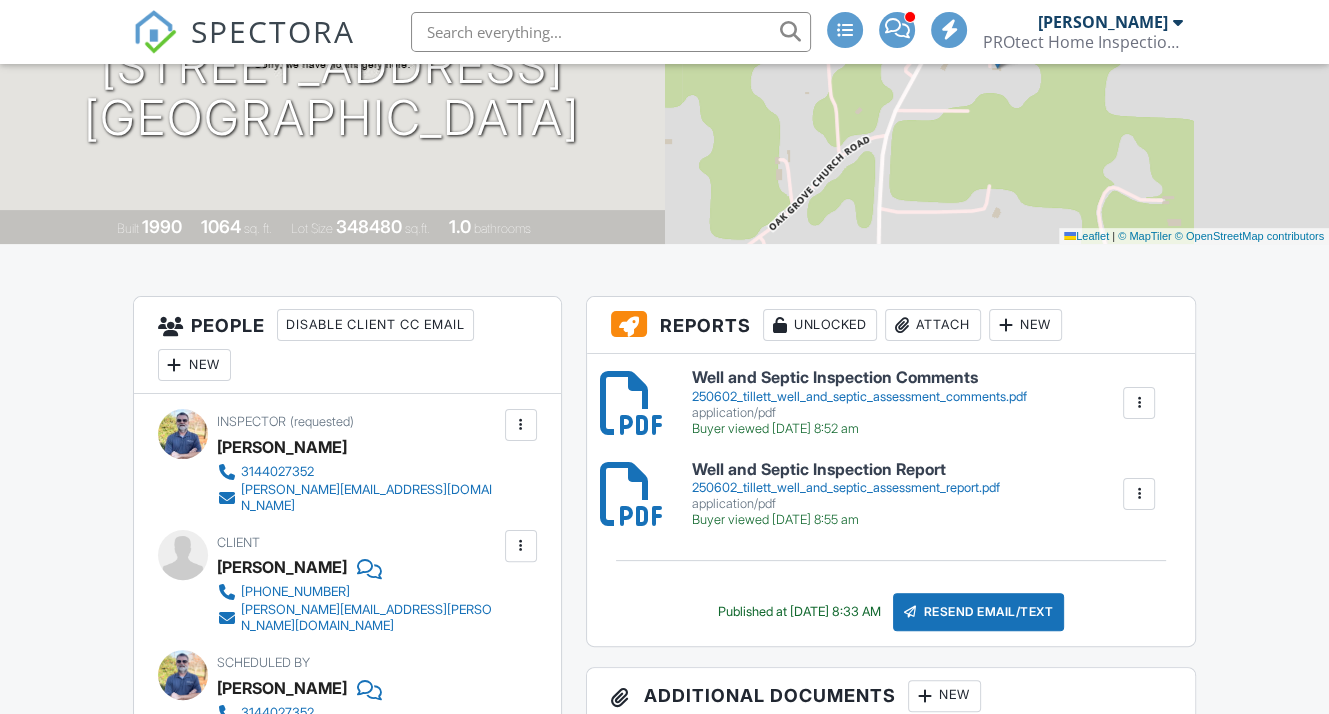 scroll, scrollTop: 290, scrollLeft: 0, axis: vertical 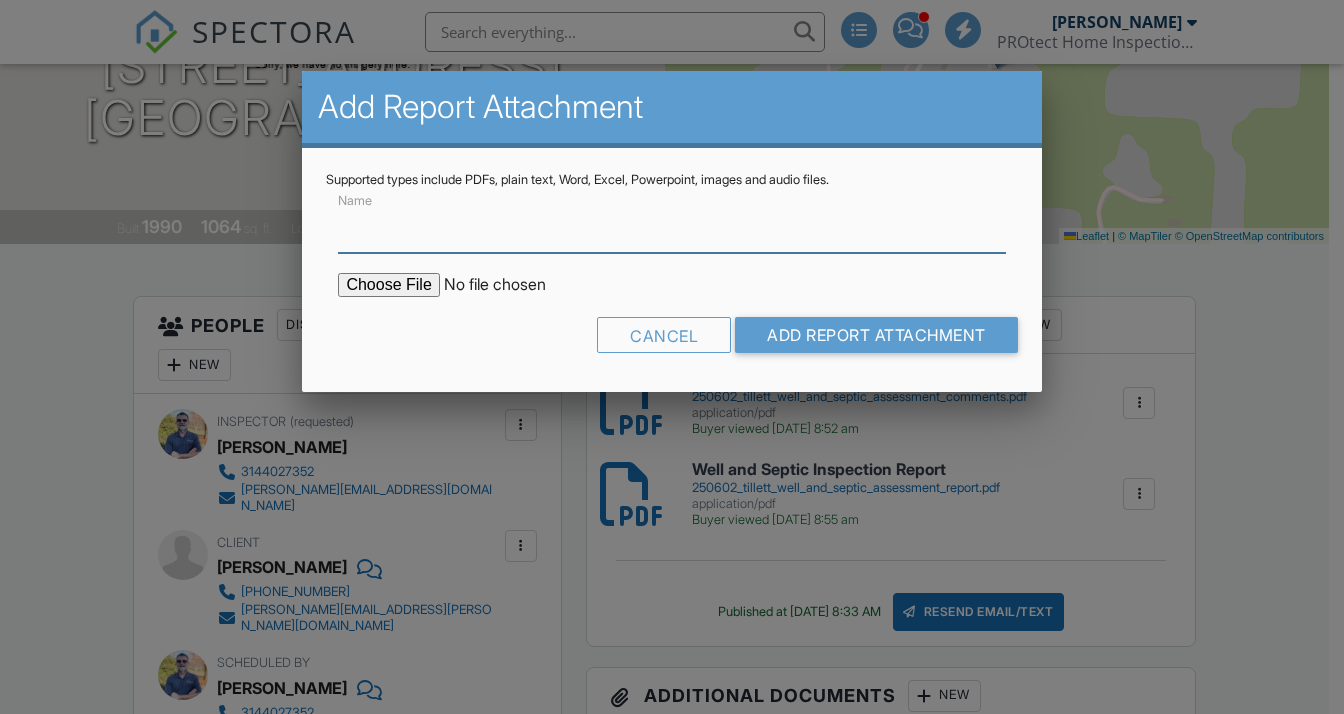click on "Name" at bounding box center (671, 228) 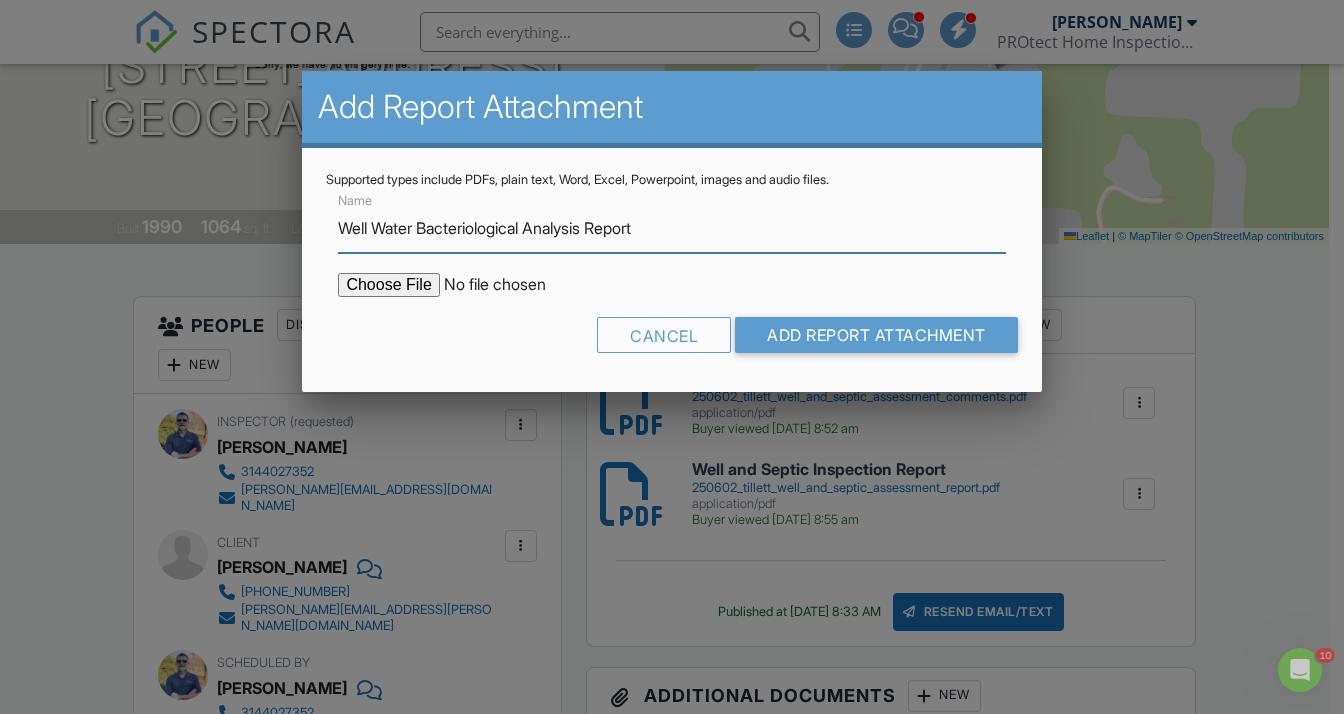 scroll, scrollTop: 0, scrollLeft: 0, axis: both 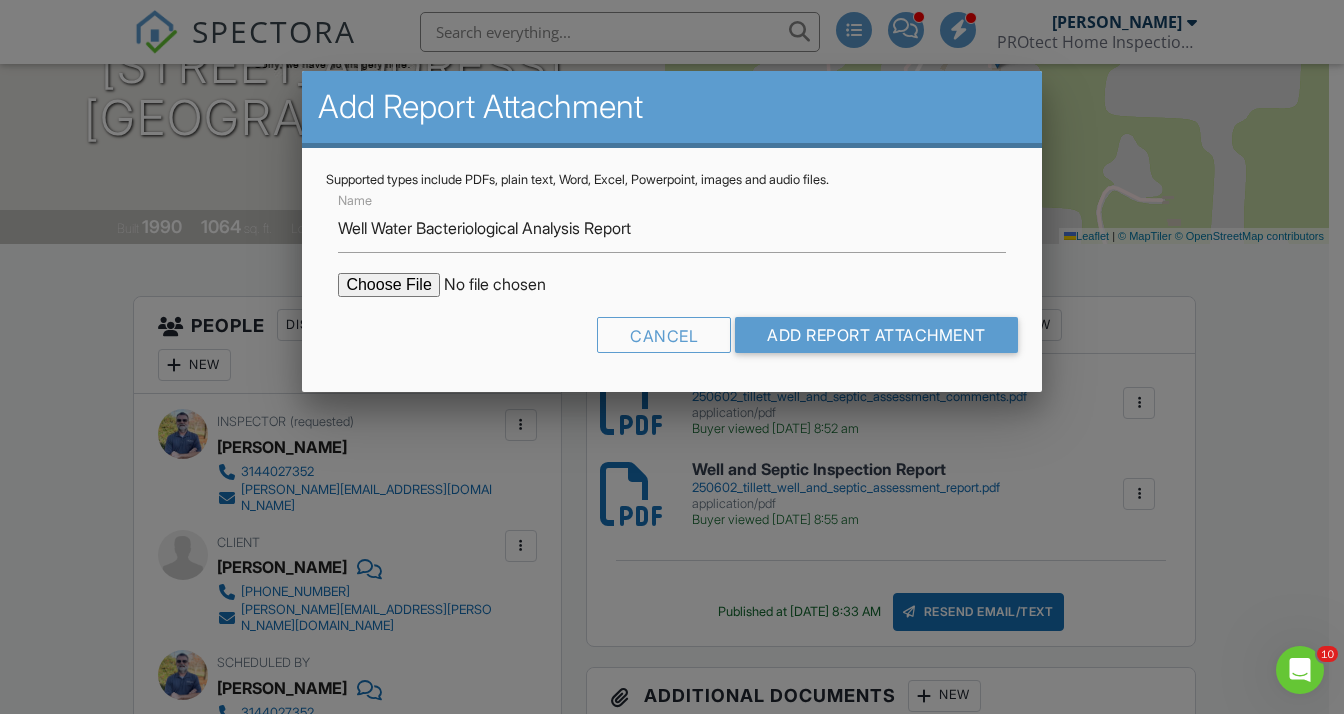 click at bounding box center (508, 285) 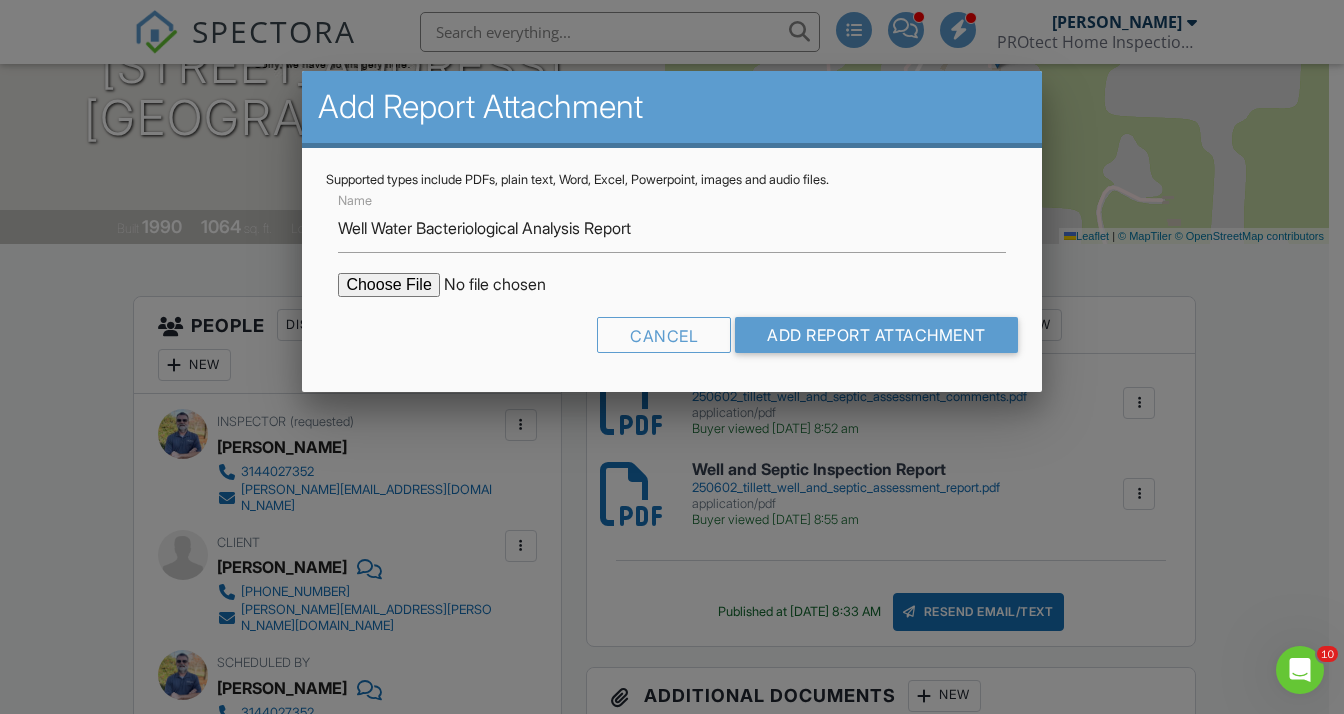 type on "C:\fakepath\250602 tillett well water bacteria test report.pdf" 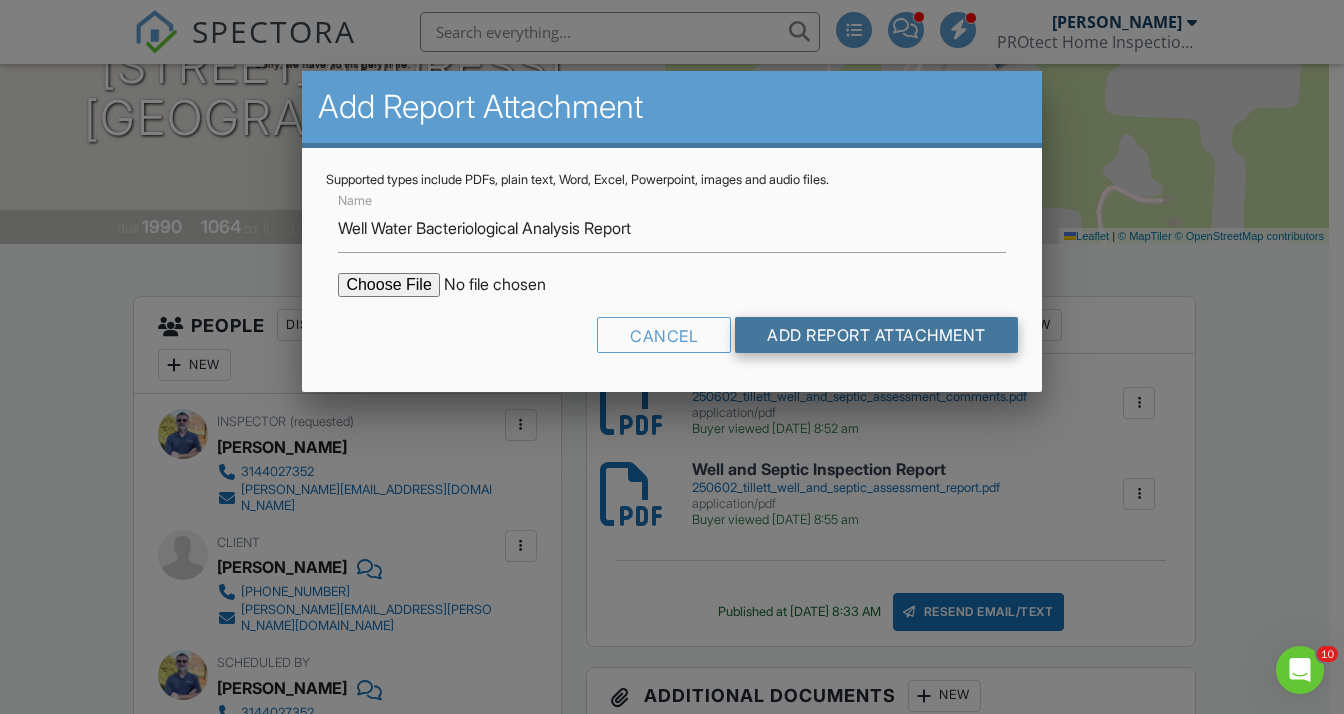 click on "Add Report Attachment" at bounding box center (876, 335) 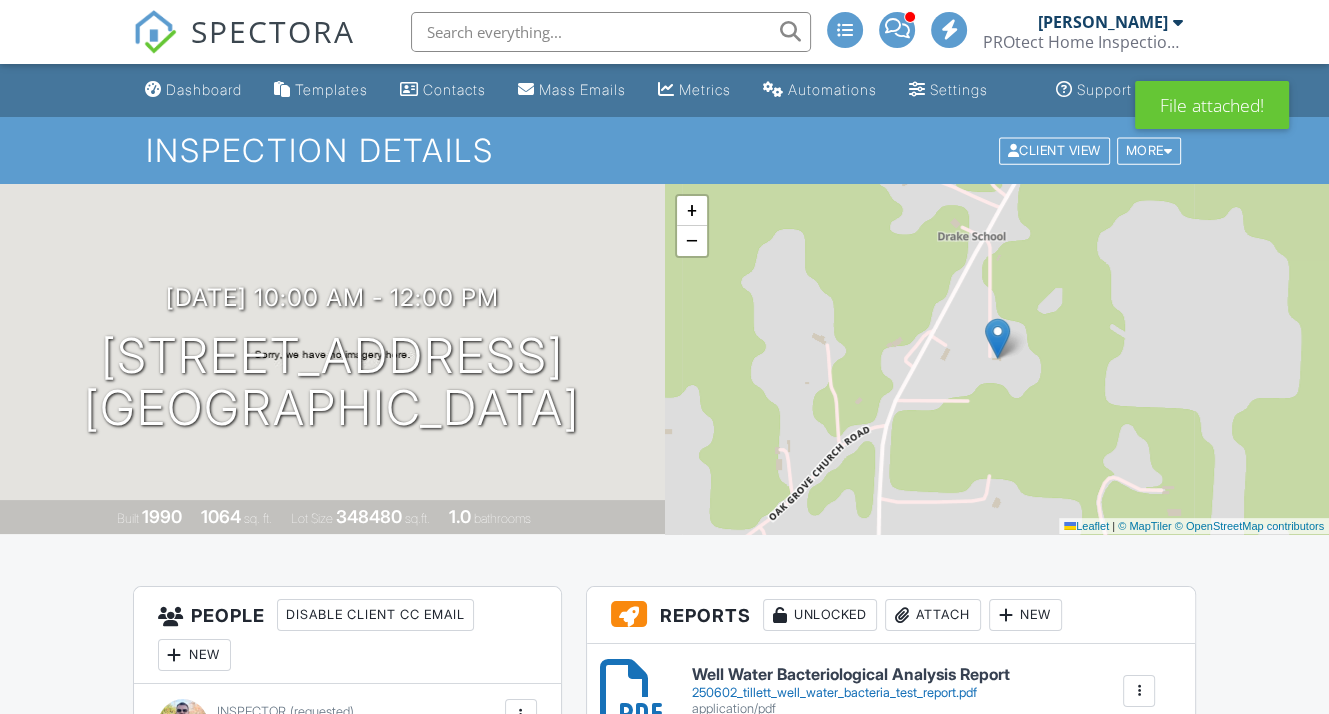 scroll, scrollTop: 300, scrollLeft: 0, axis: vertical 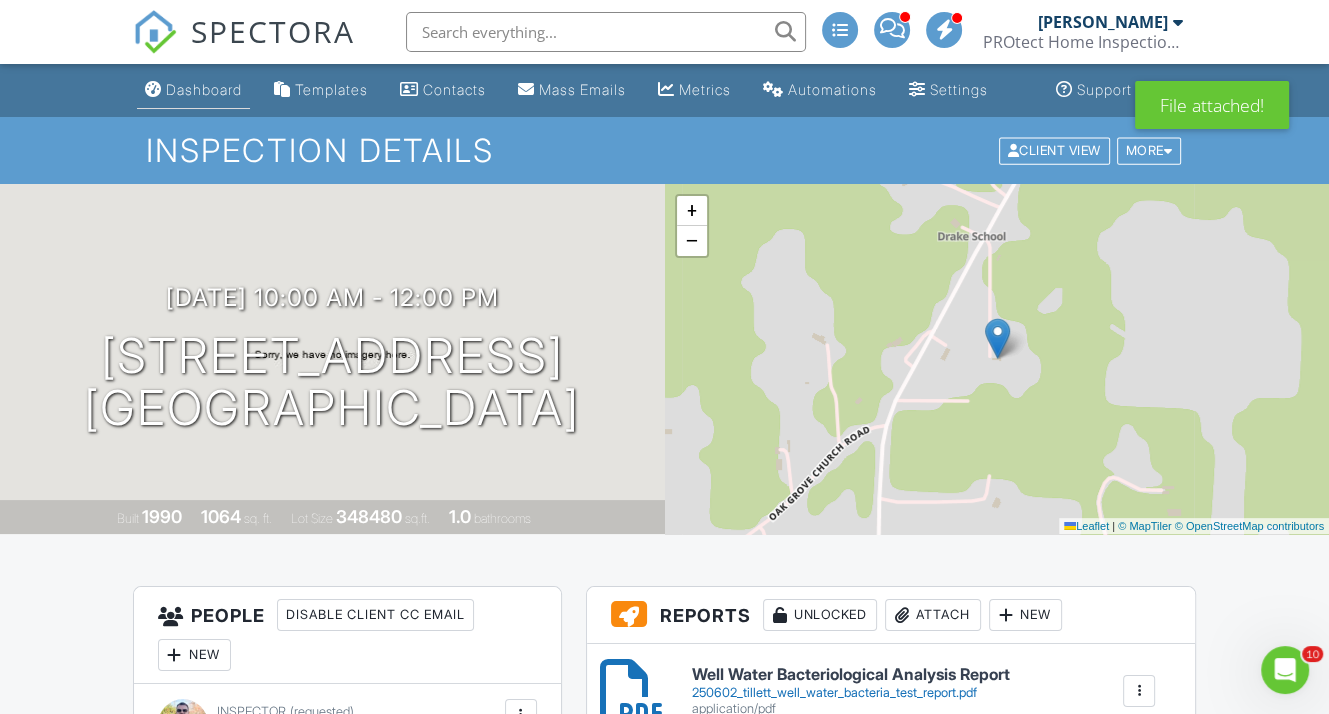 click on "Dashboard" at bounding box center [204, 89] 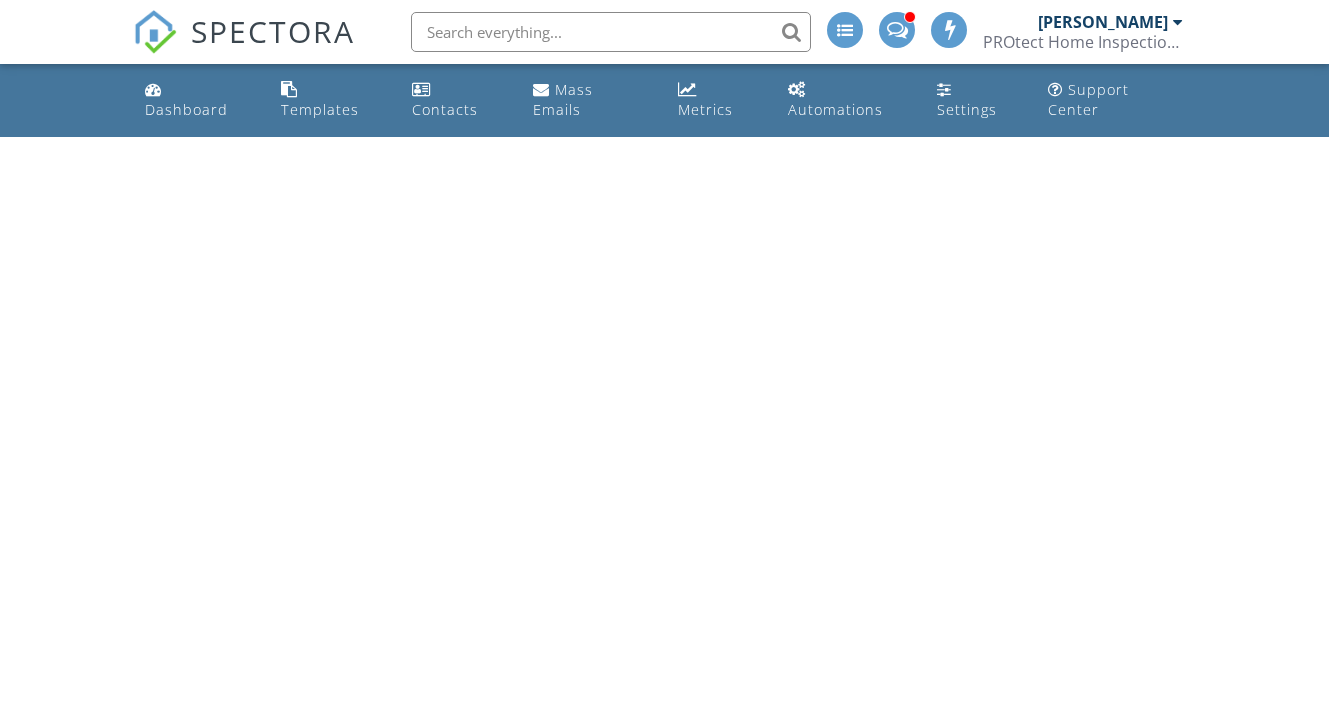 scroll, scrollTop: 0, scrollLeft: 0, axis: both 